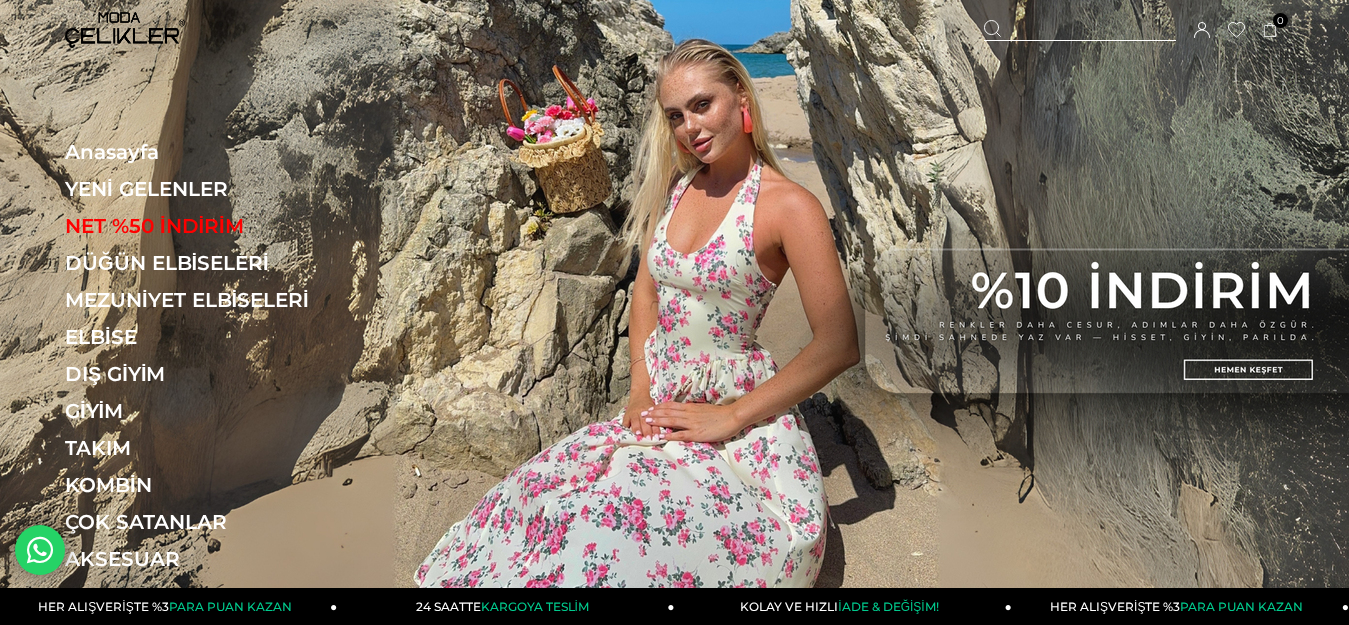 scroll, scrollTop: 0, scrollLeft: 0, axis: both 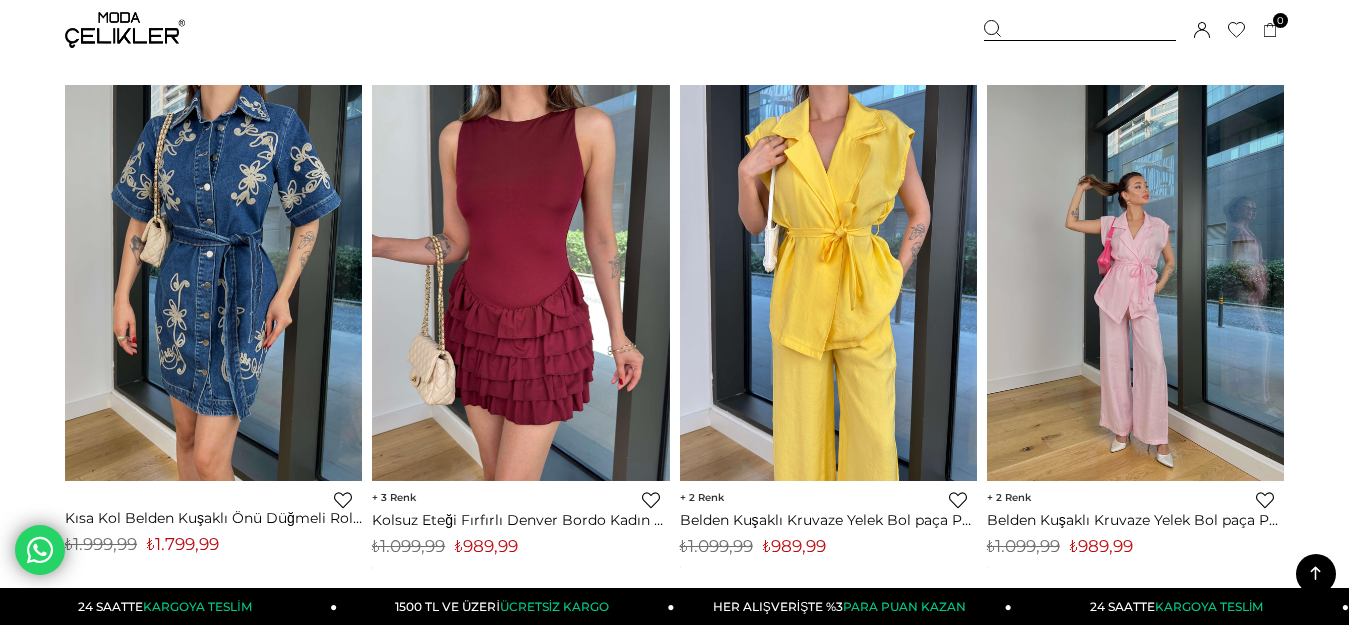click at bounding box center (1135, 283) 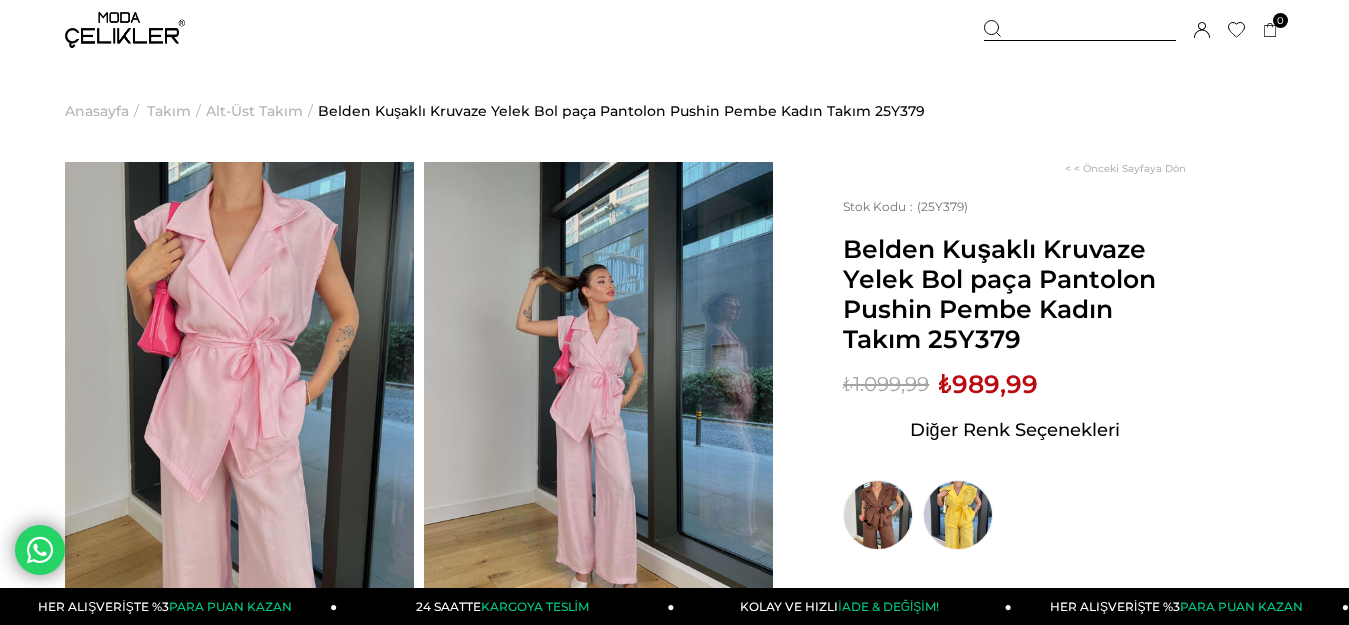 scroll, scrollTop: 200, scrollLeft: 0, axis: vertical 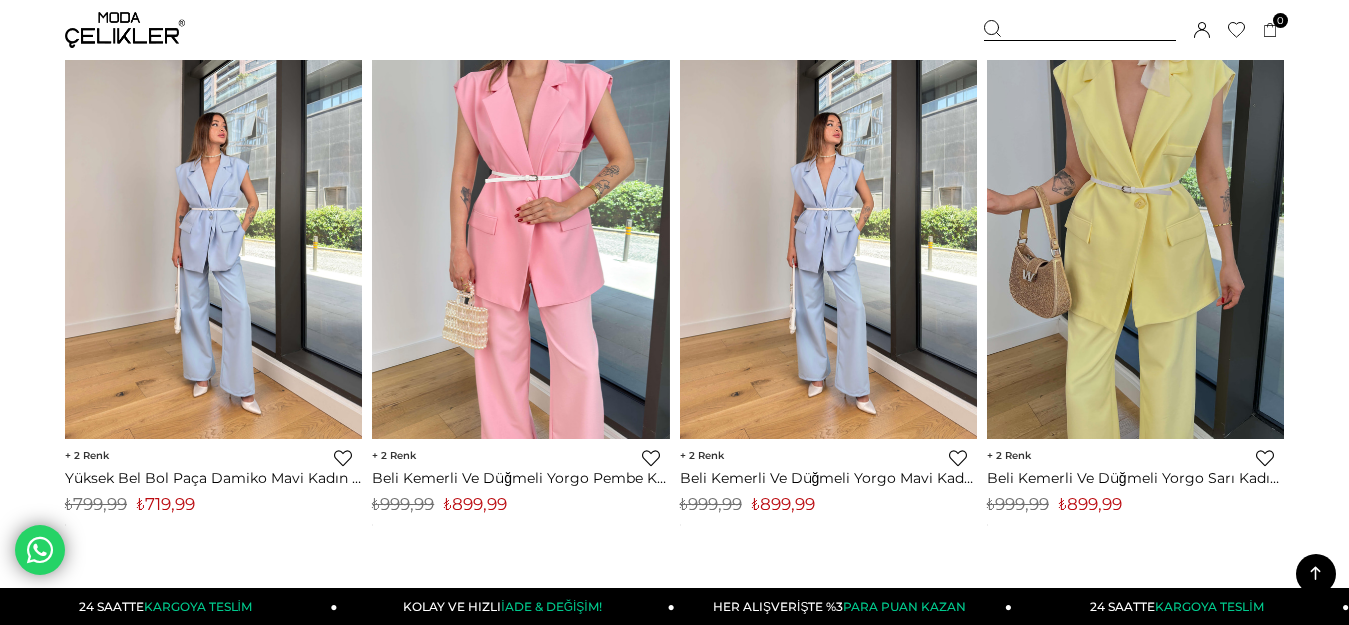 click at bounding box center (829, 241) 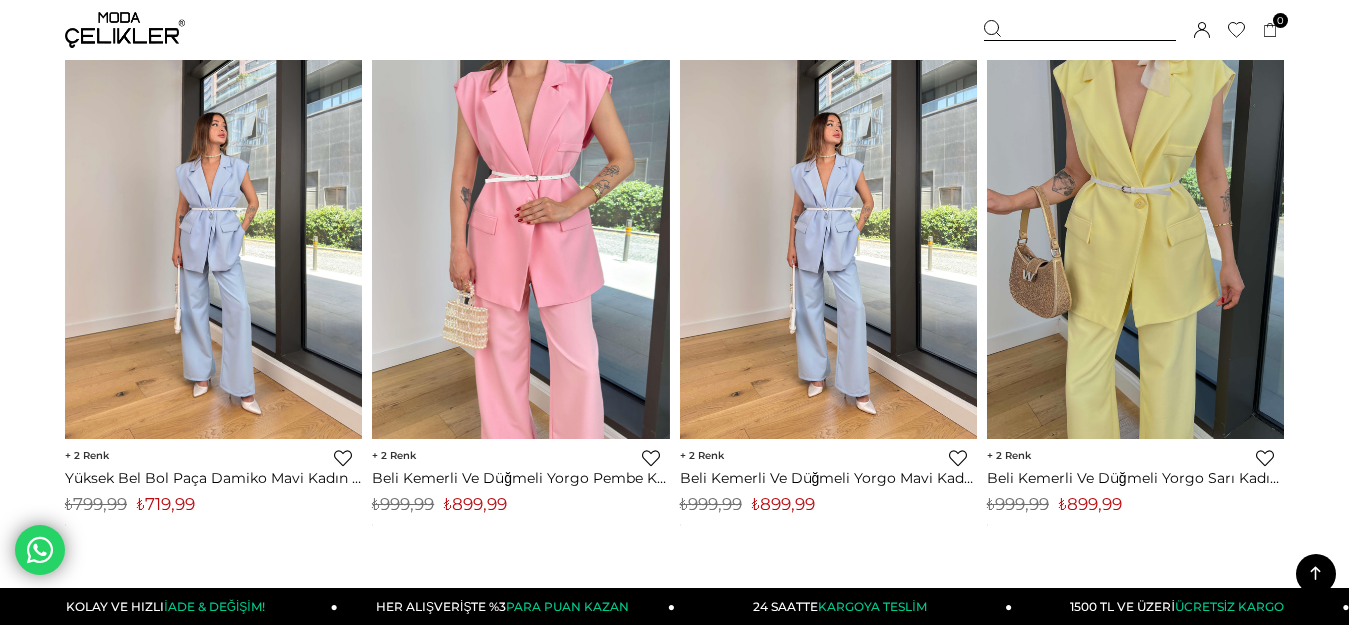click at bounding box center [828, 242] 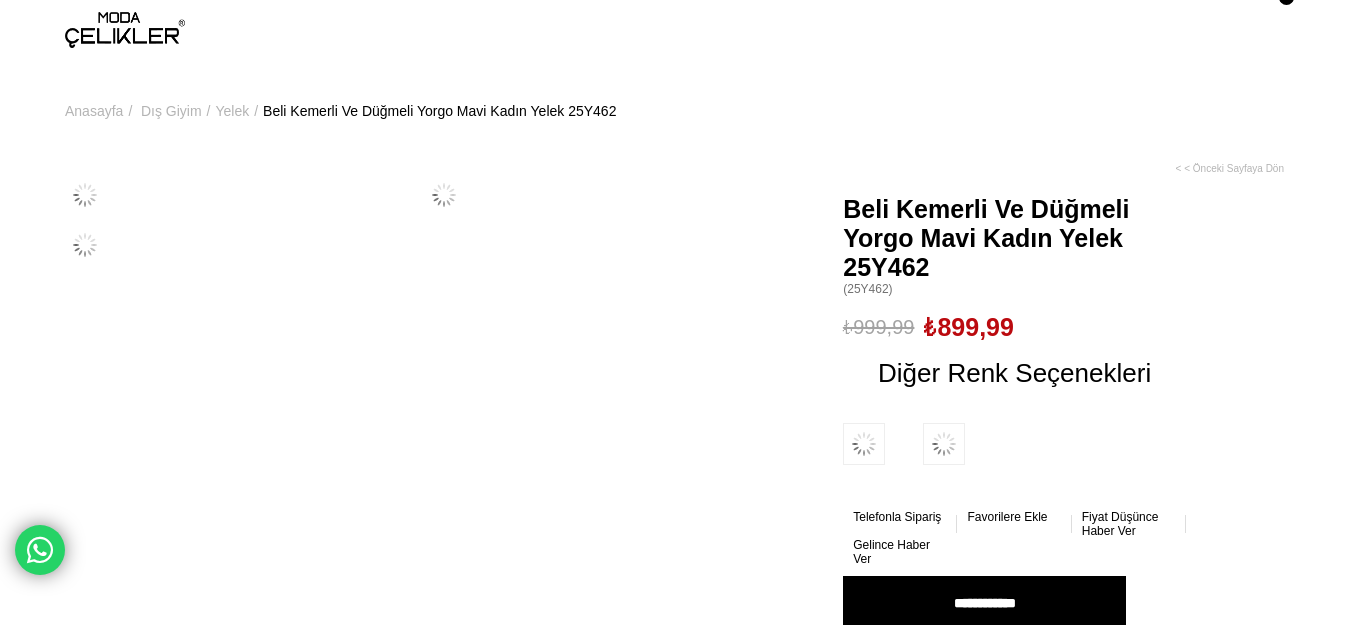 scroll, scrollTop: 0, scrollLeft: 0, axis: both 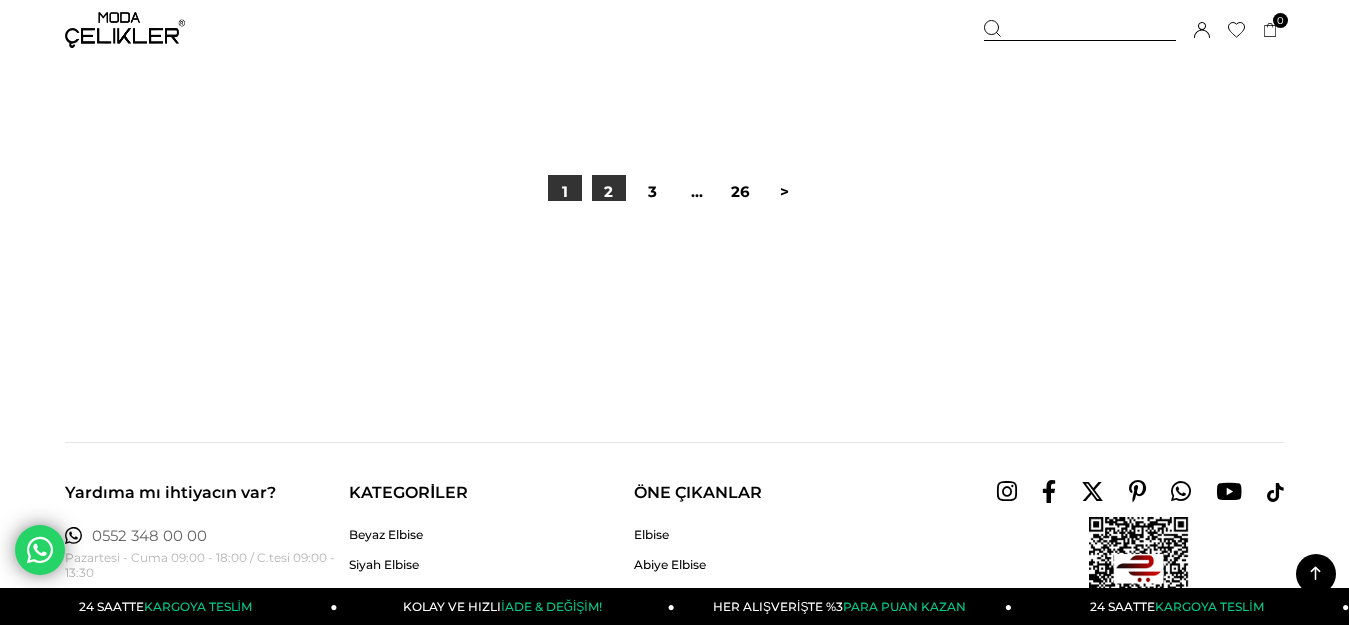 click on "2" at bounding box center [609, 192] 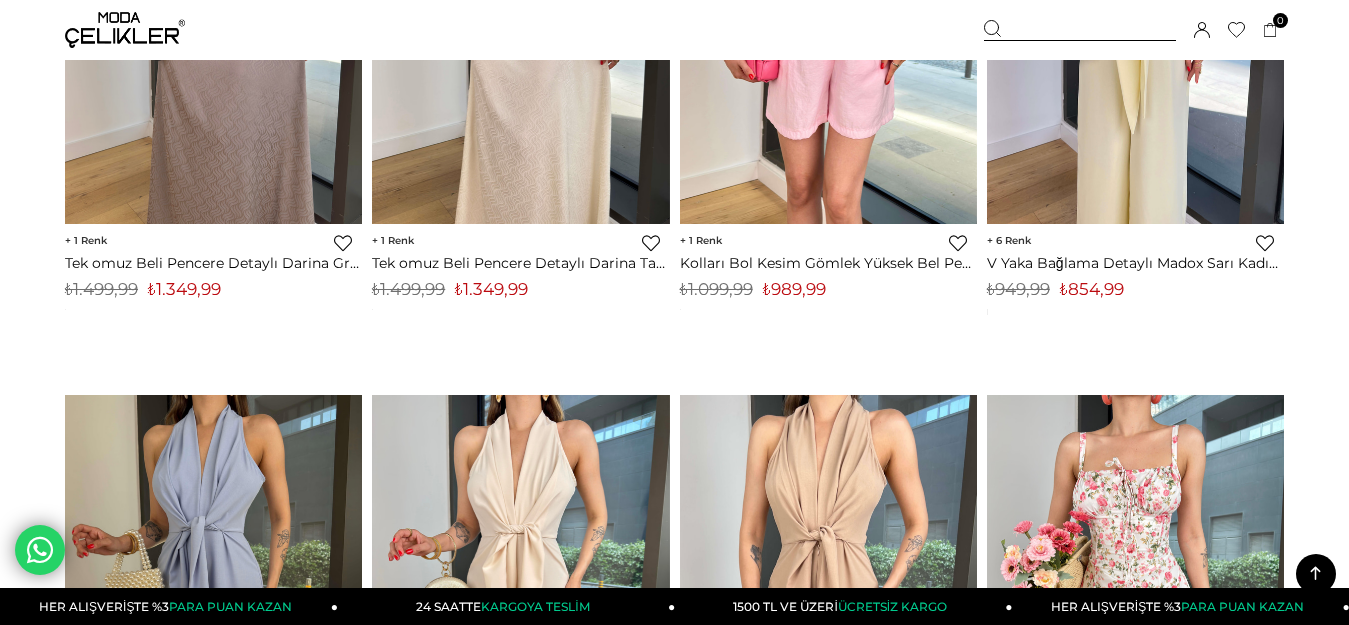 scroll, scrollTop: 3100, scrollLeft: 0, axis: vertical 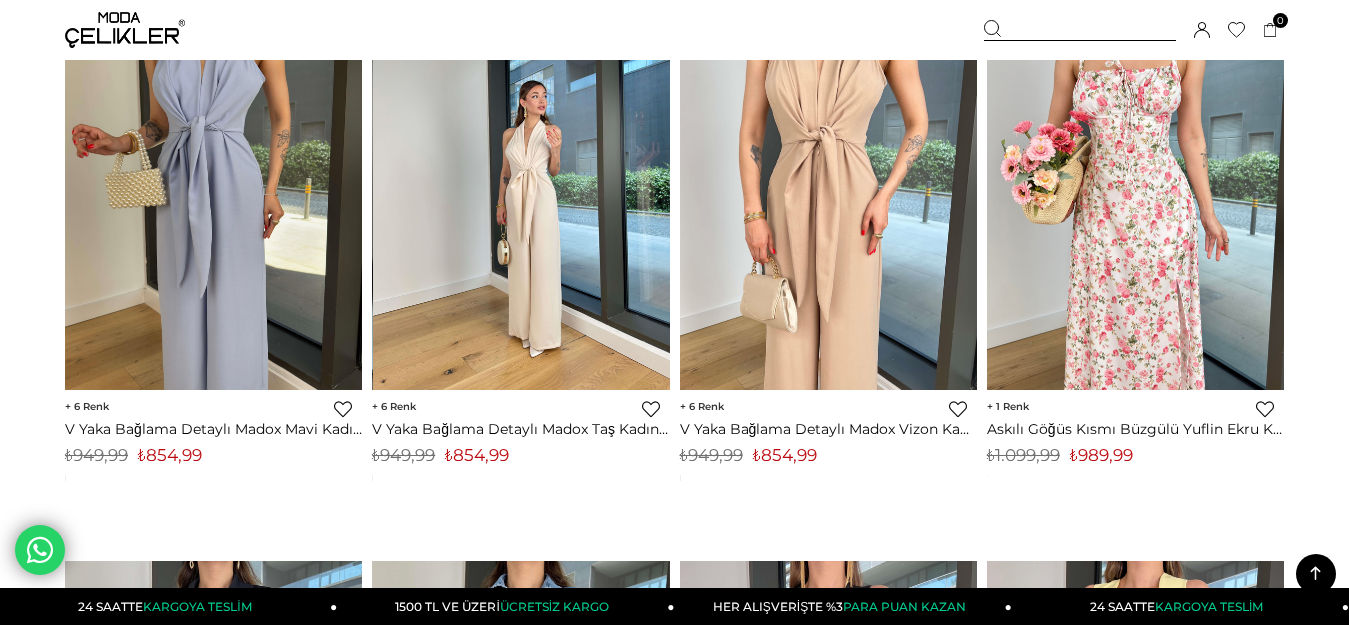 click at bounding box center [521, 192] 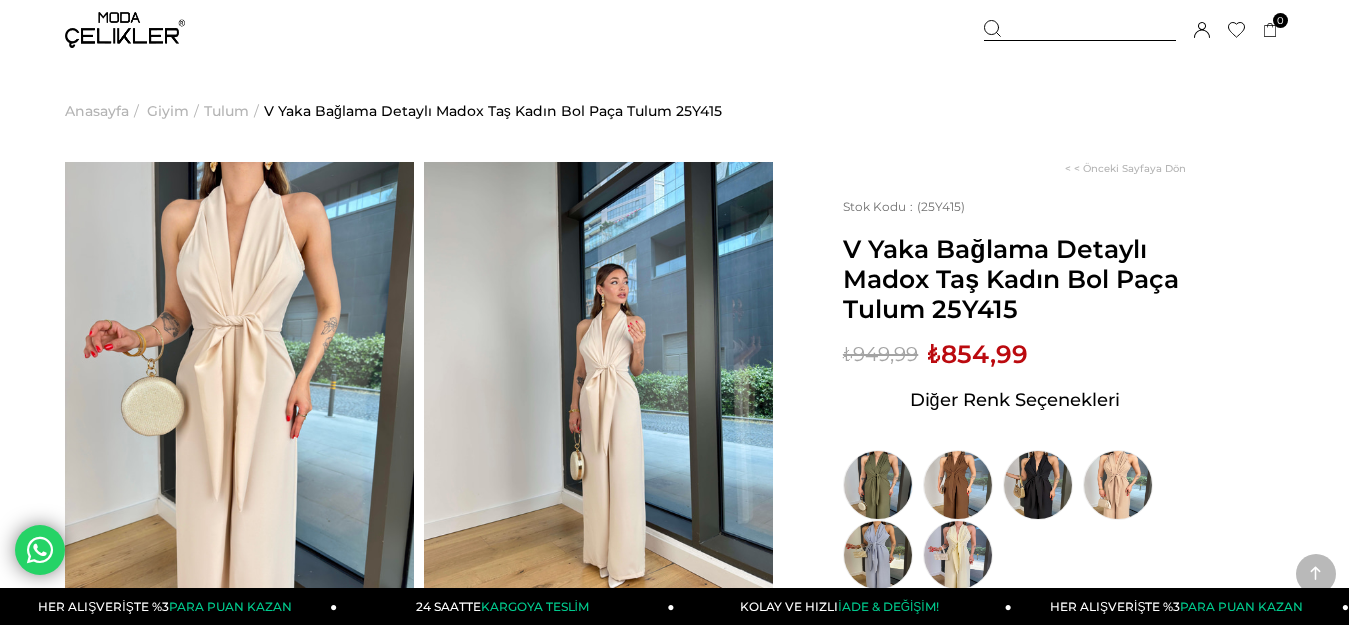 scroll, scrollTop: 300, scrollLeft: 0, axis: vertical 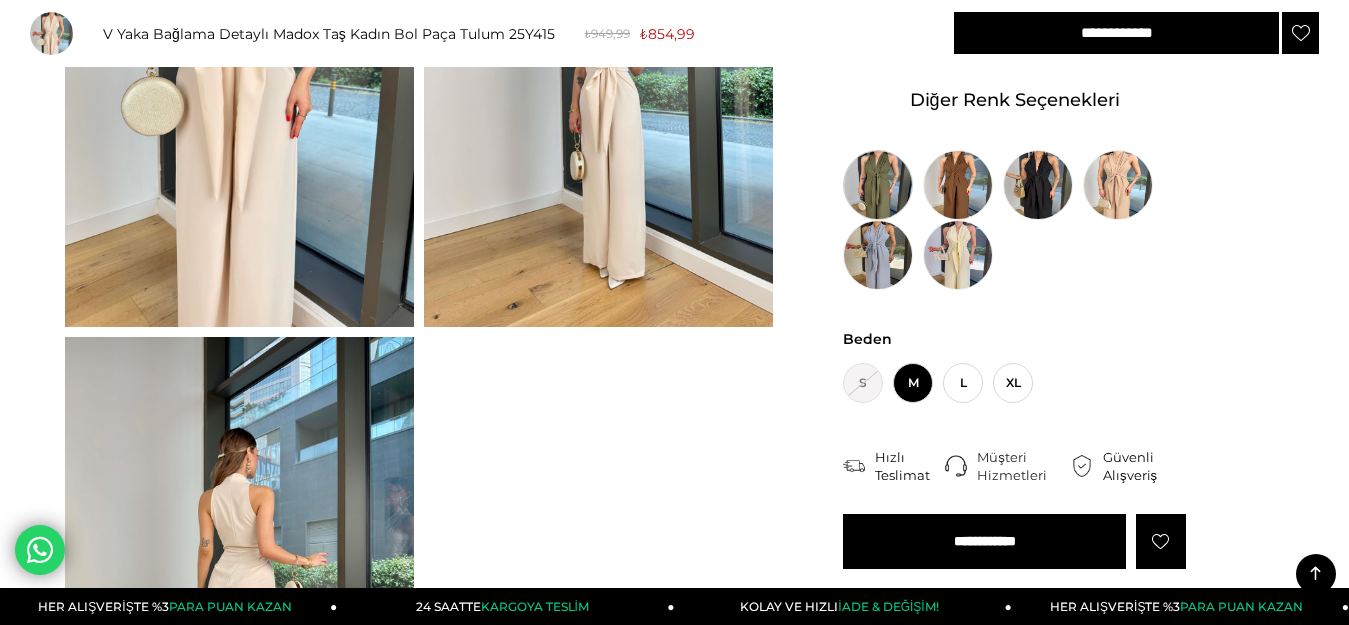 click at bounding box center [878, 185] 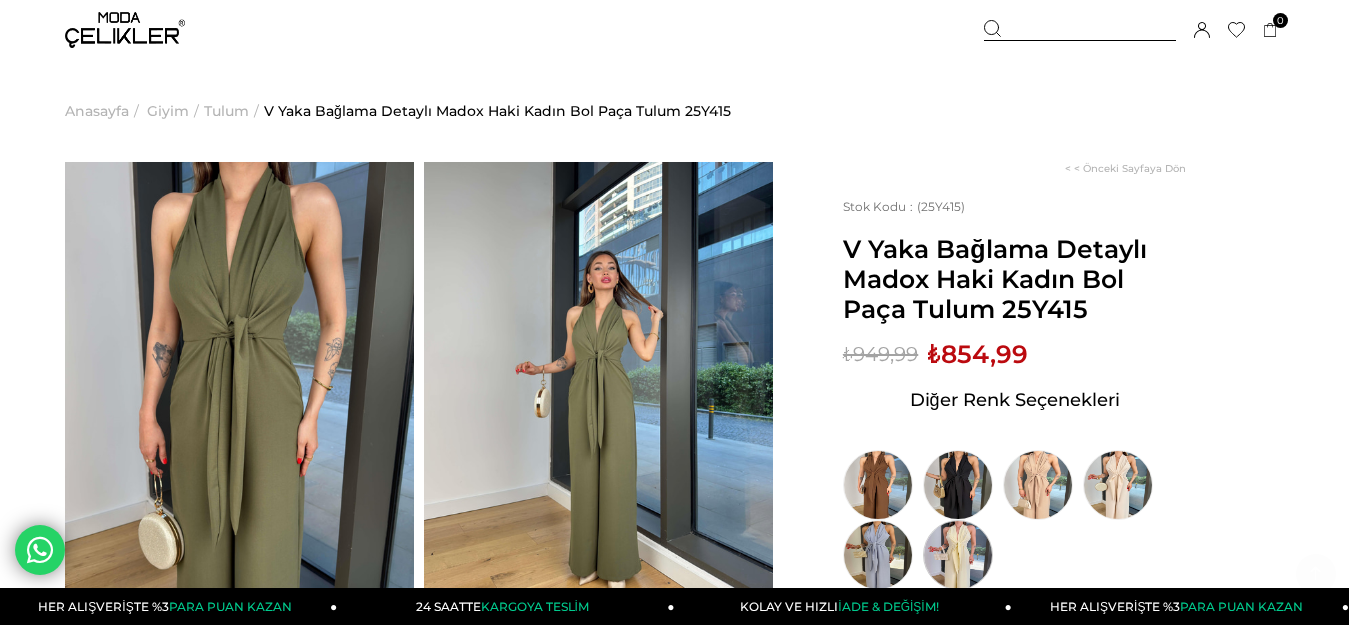 scroll, scrollTop: 300, scrollLeft: 0, axis: vertical 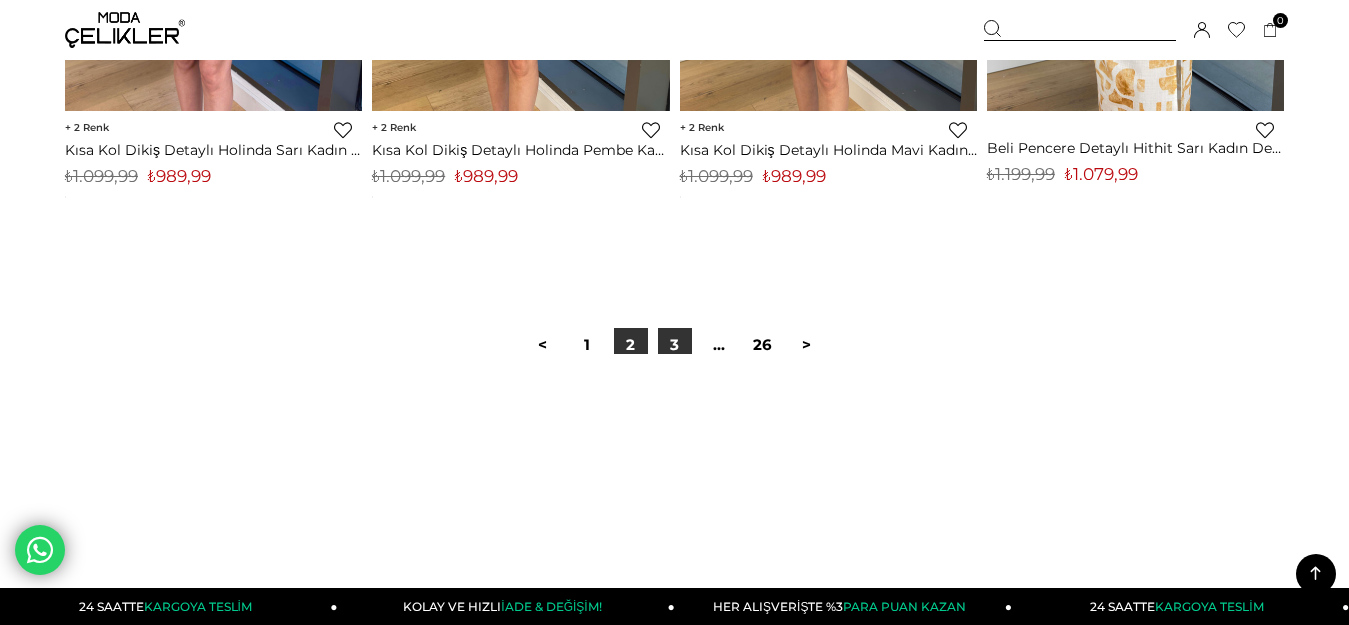 click on "3" at bounding box center [675, 345] 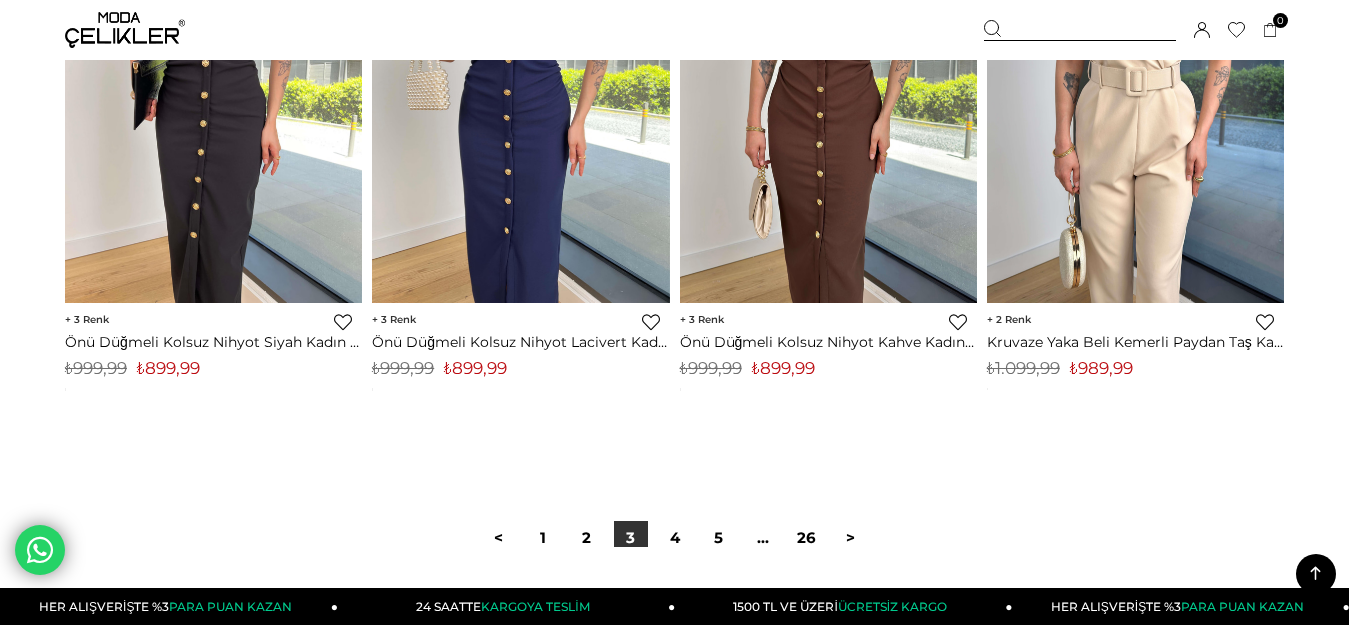 scroll, scrollTop: 10900, scrollLeft: 0, axis: vertical 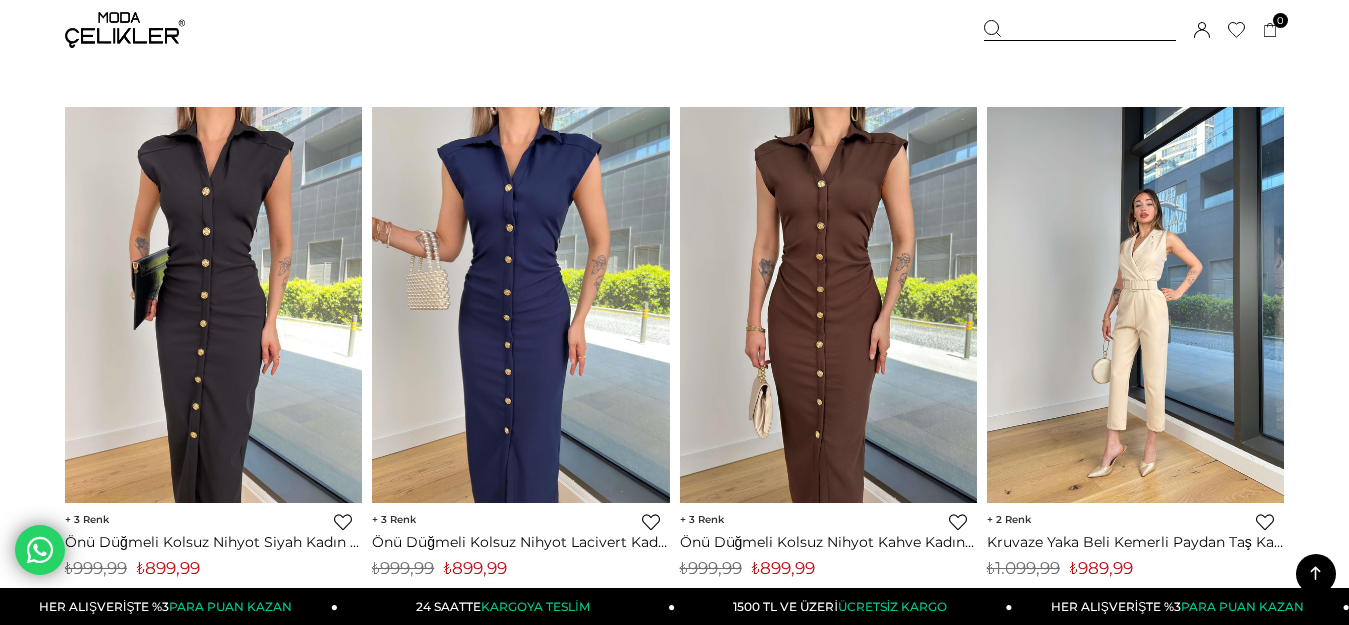 click at bounding box center [1135, 305] 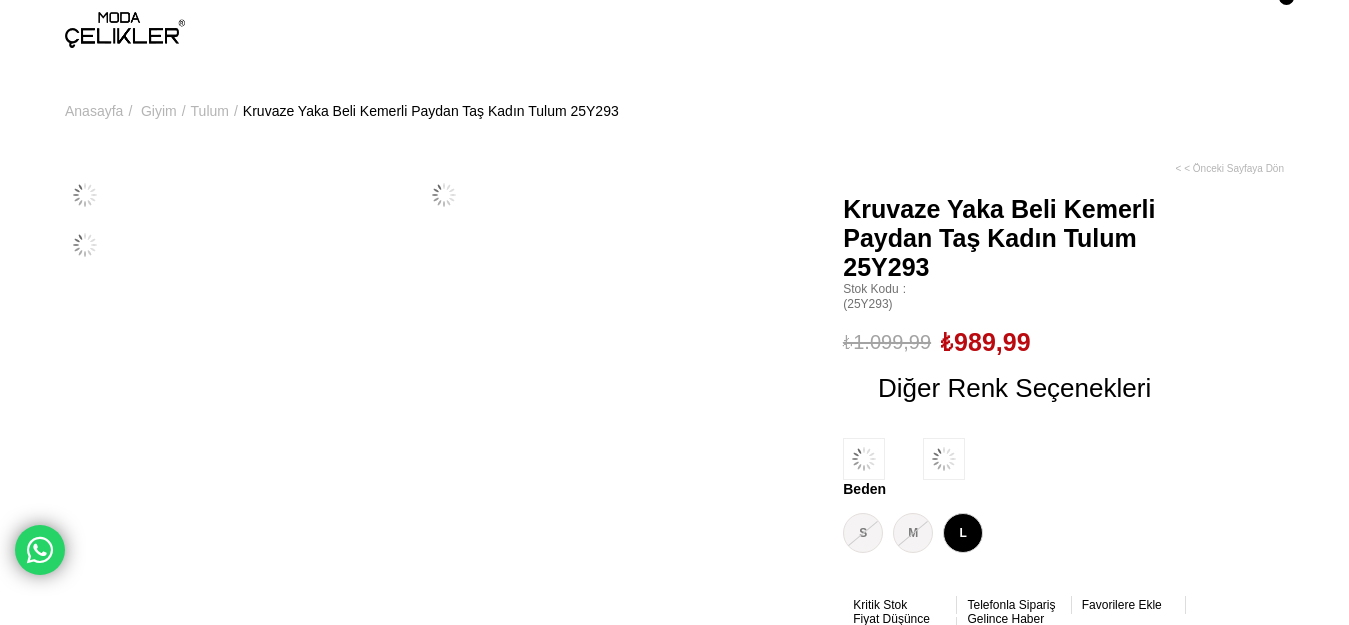 scroll, scrollTop: 0, scrollLeft: 0, axis: both 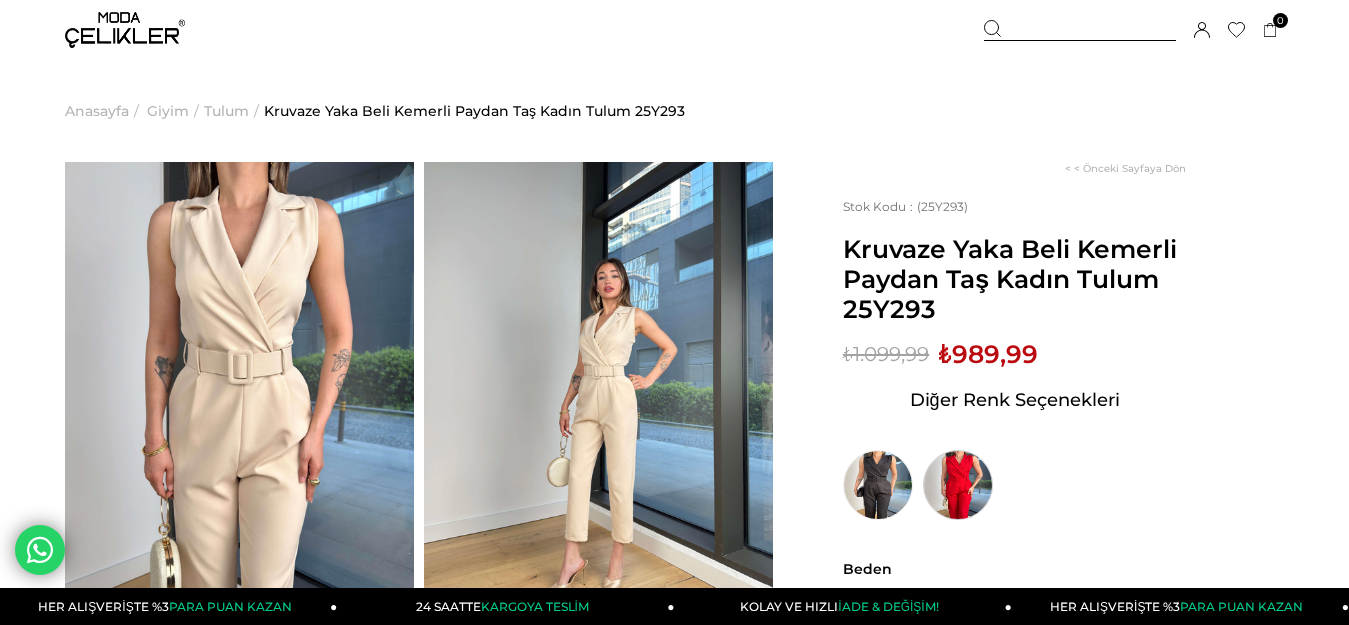 click at bounding box center [958, 485] 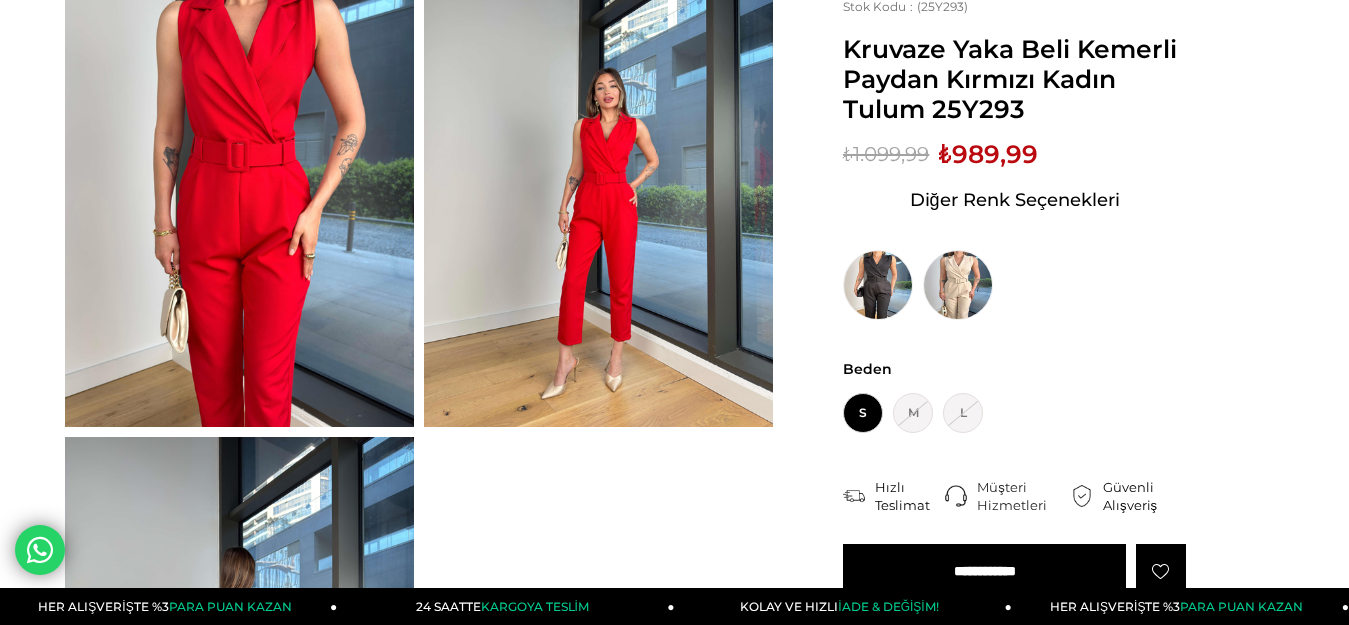 scroll, scrollTop: 200, scrollLeft: 0, axis: vertical 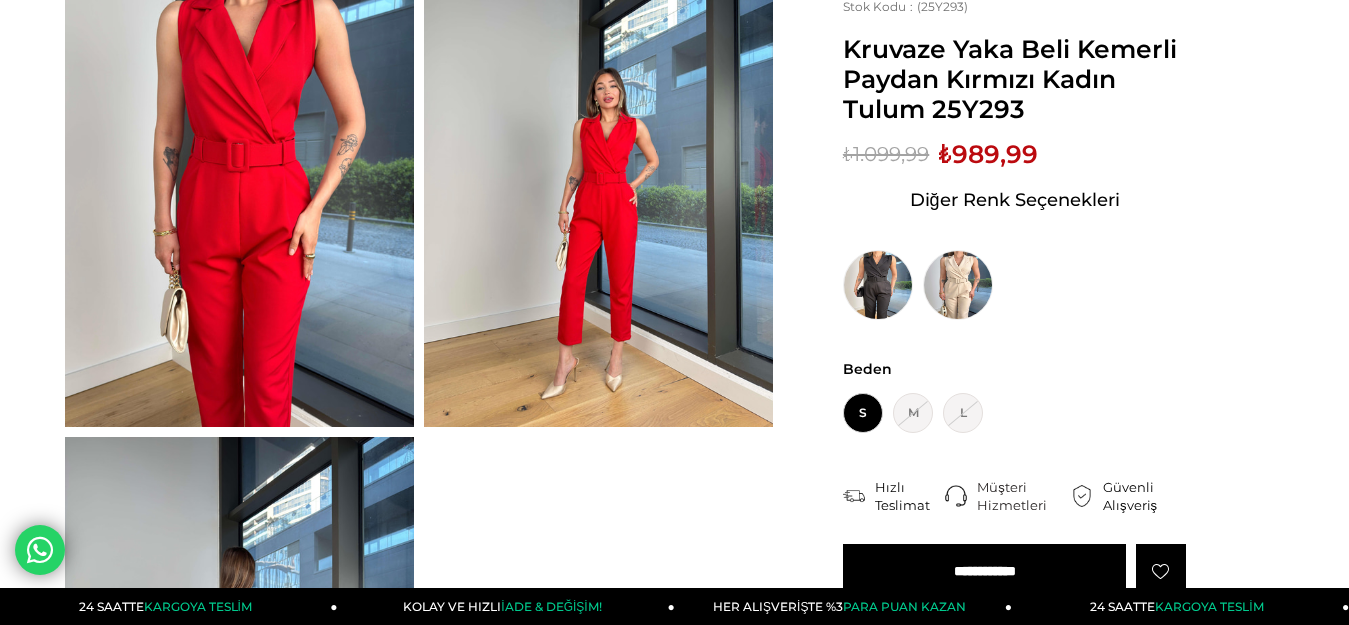 click at bounding box center [239, 194] 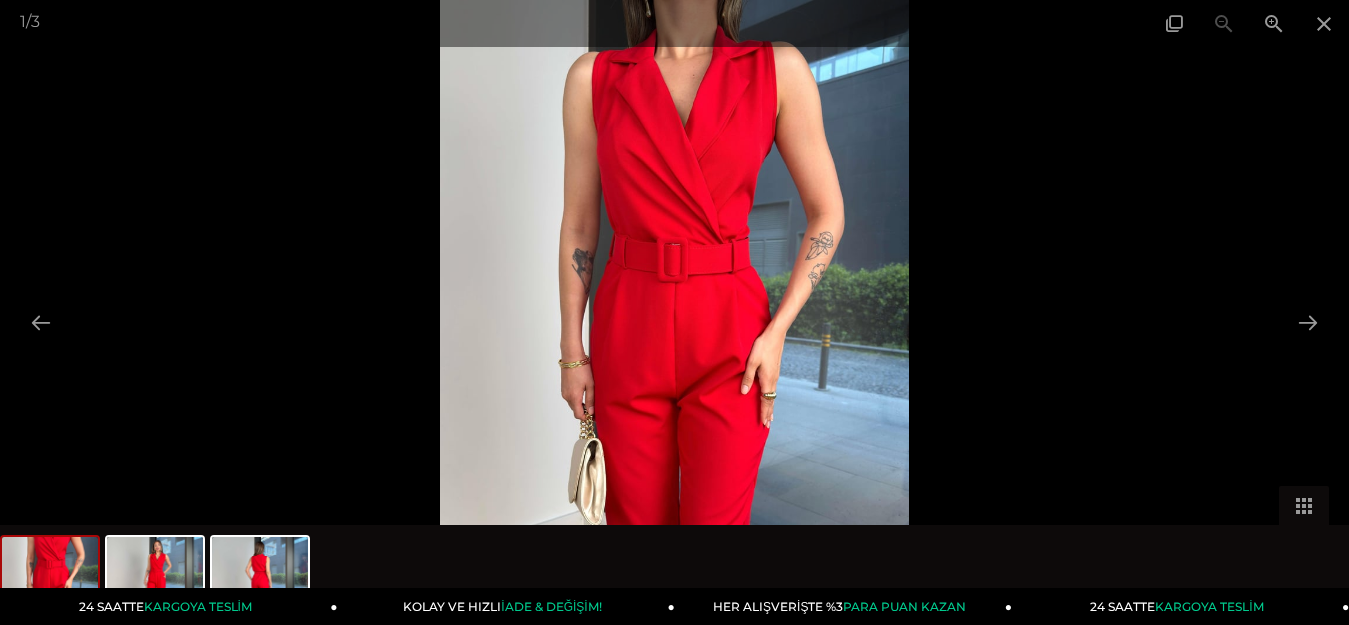 click at bounding box center [674, 312] 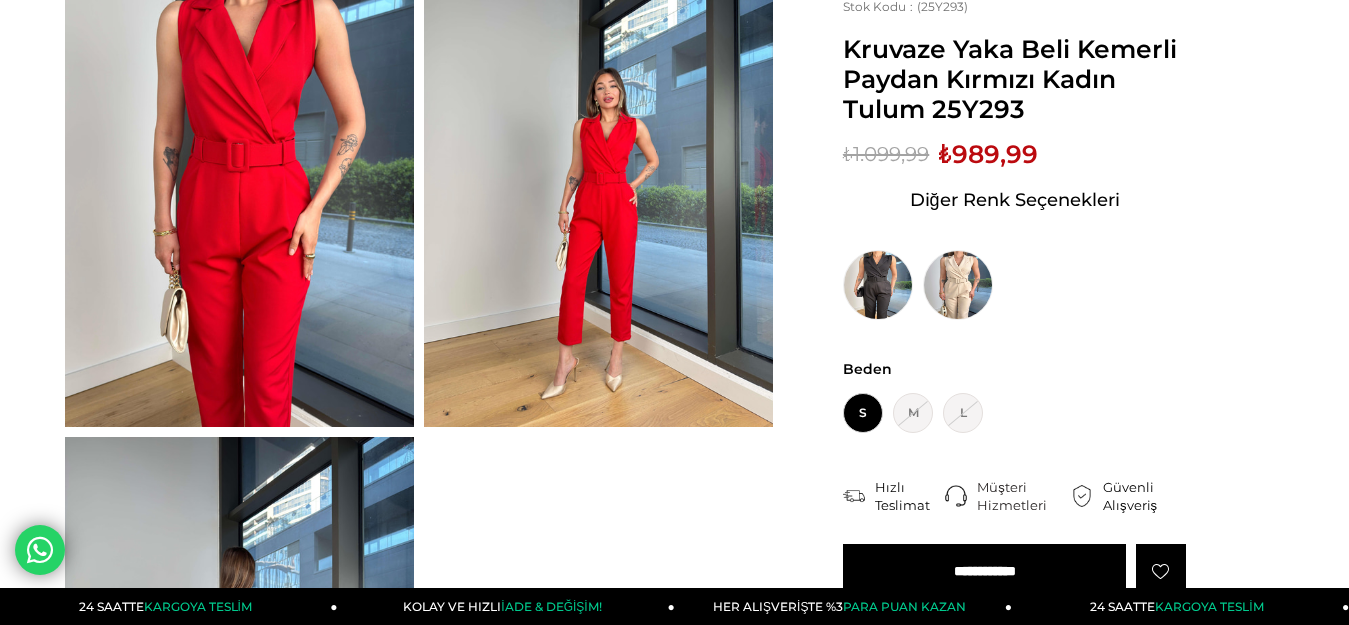 drag, startPoint x: 0, startPoint y: 117, endPoint x: 72, endPoint y: 112, distance: 72.1734 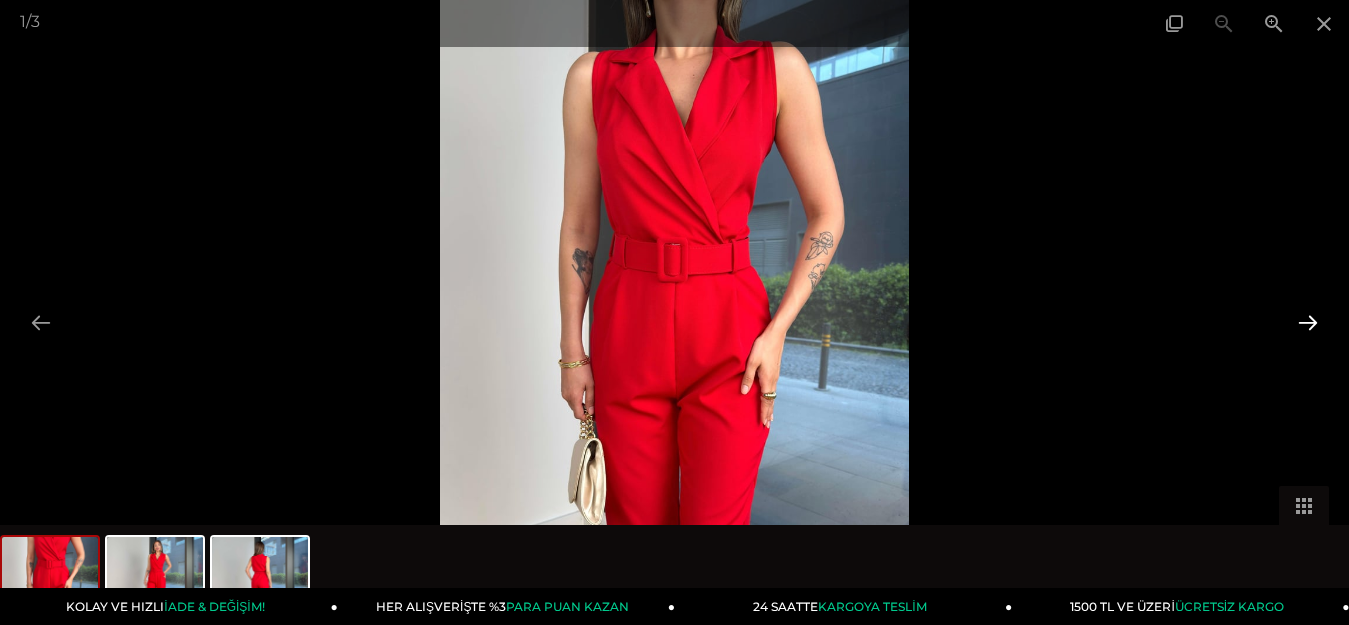 click at bounding box center [1308, 322] 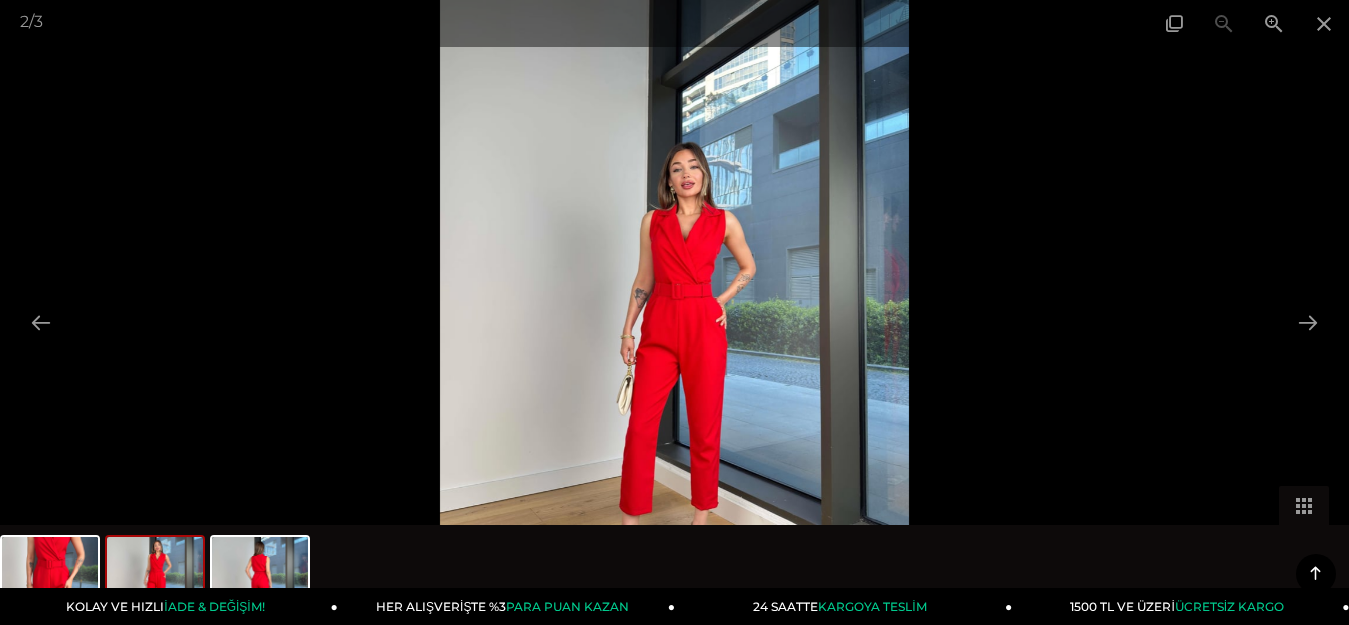 scroll, scrollTop: 400, scrollLeft: 0, axis: vertical 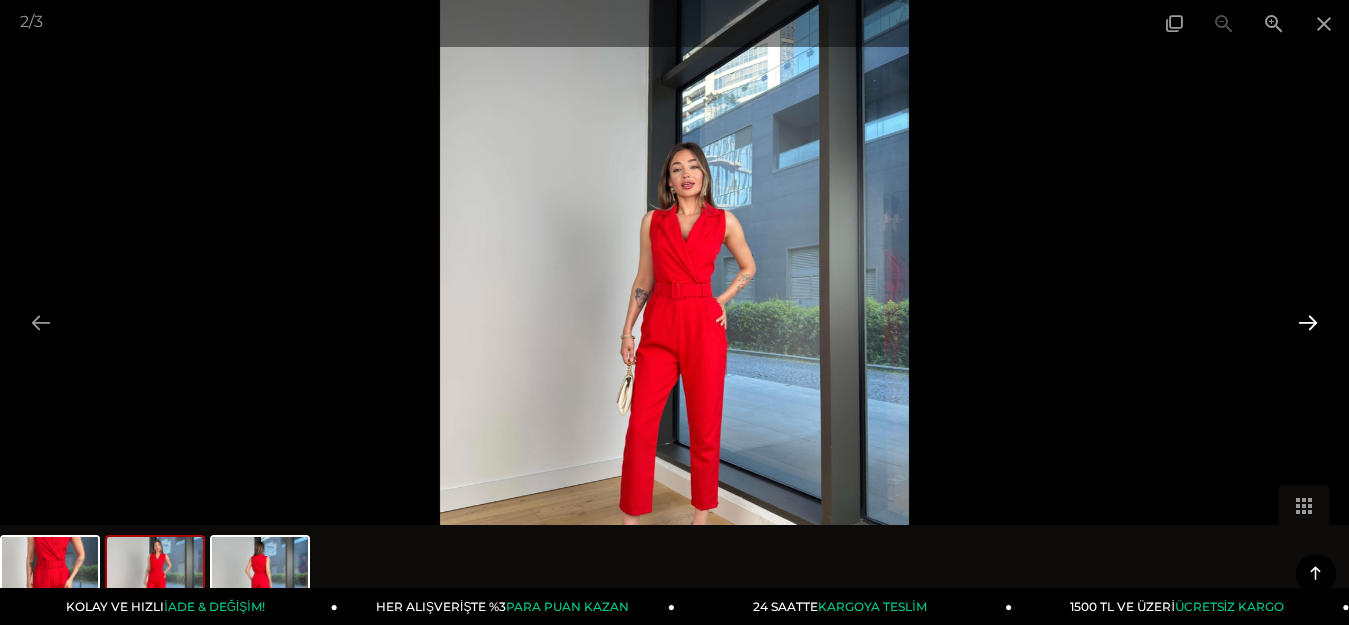 click at bounding box center [1308, 322] 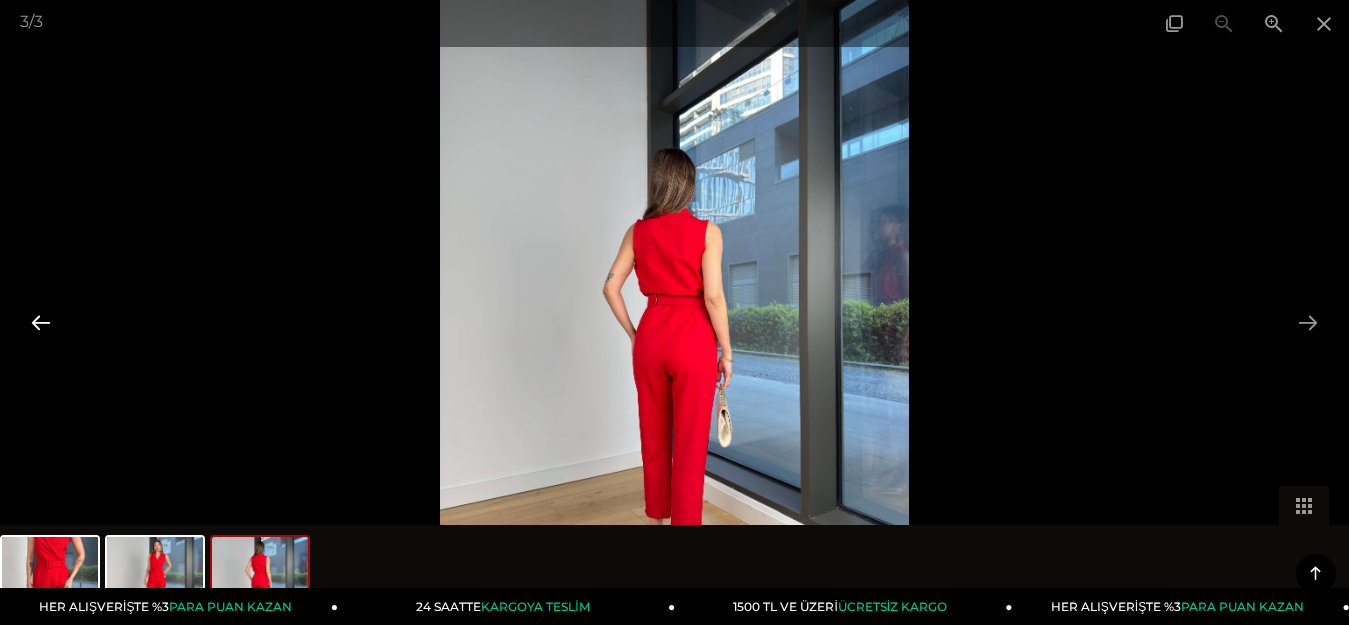 click at bounding box center [41, 322] 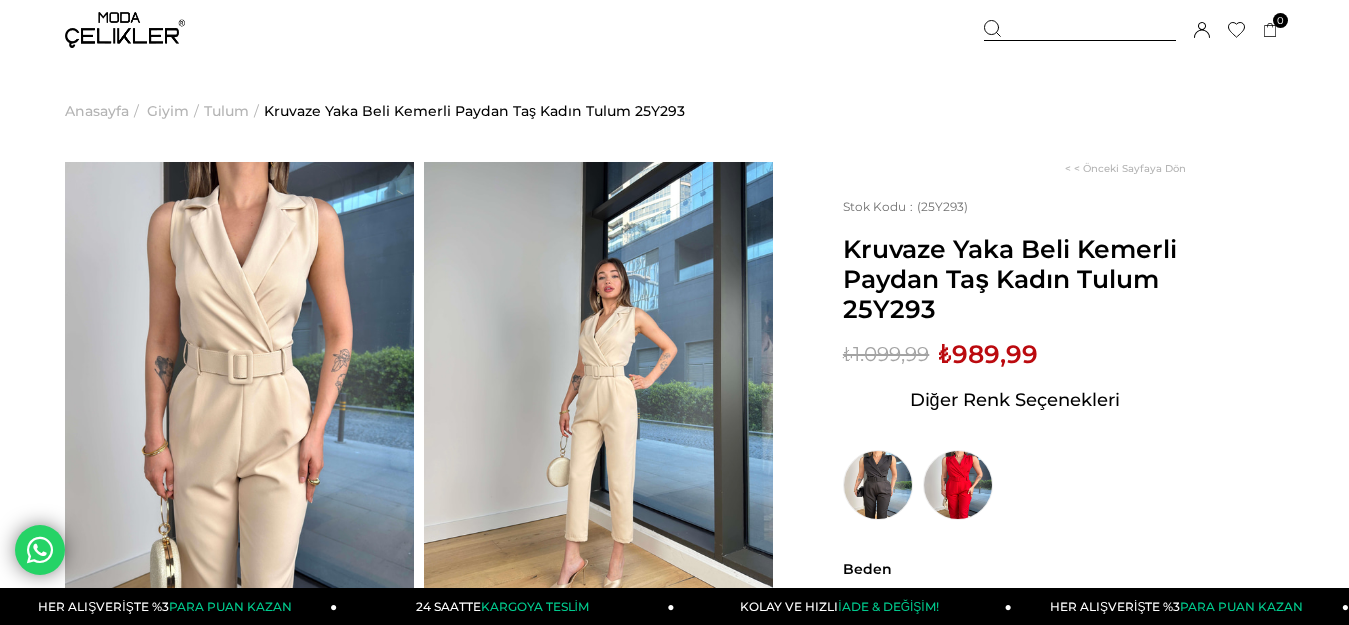 scroll, scrollTop: 0, scrollLeft: 0, axis: both 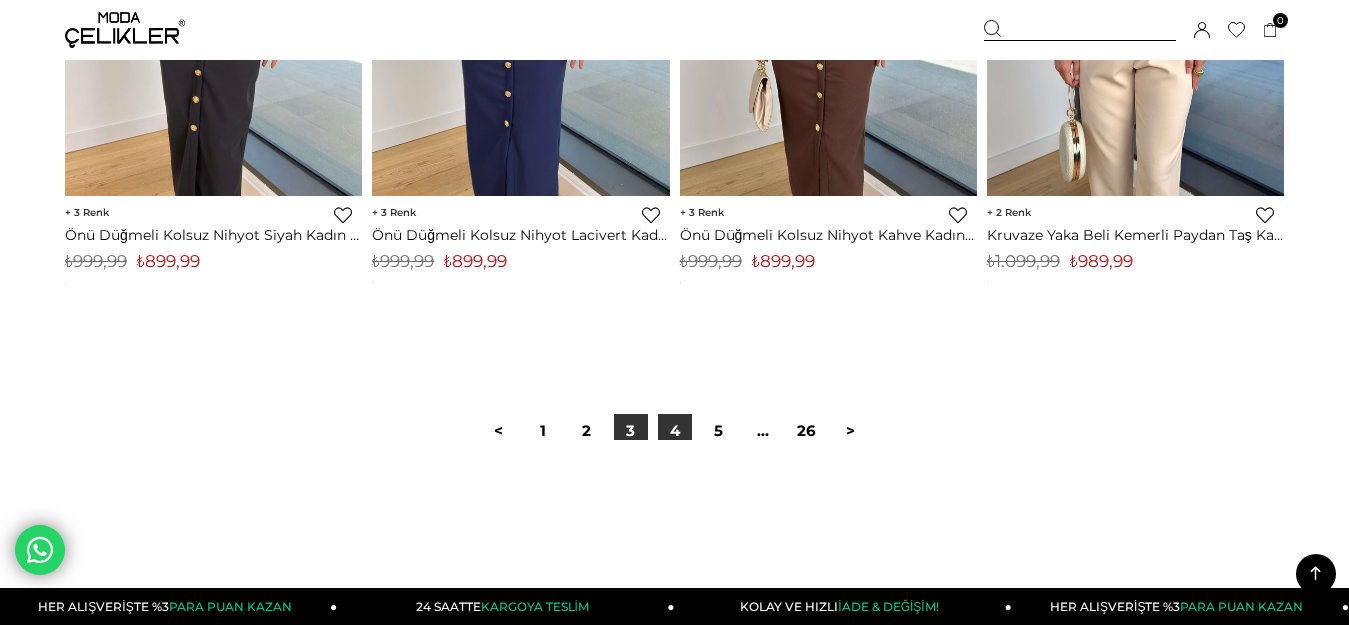 click on "4" at bounding box center (675, 431) 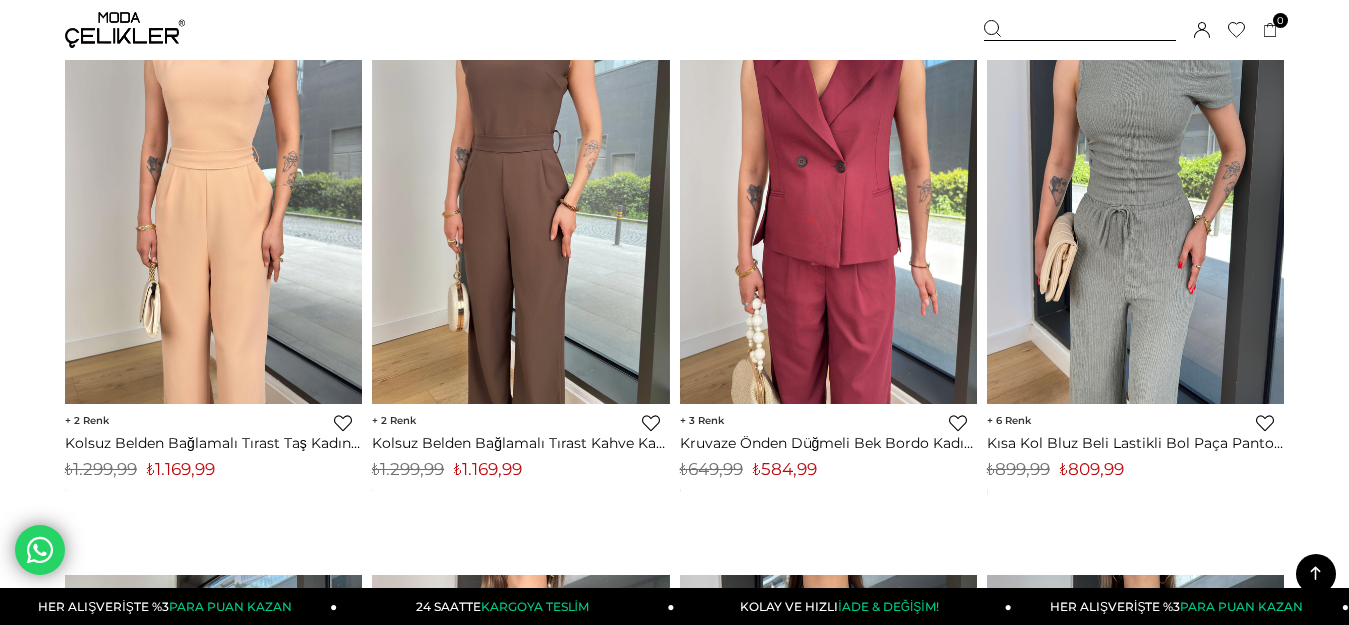 scroll, scrollTop: 6900, scrollLeft: 0, axis: vertical 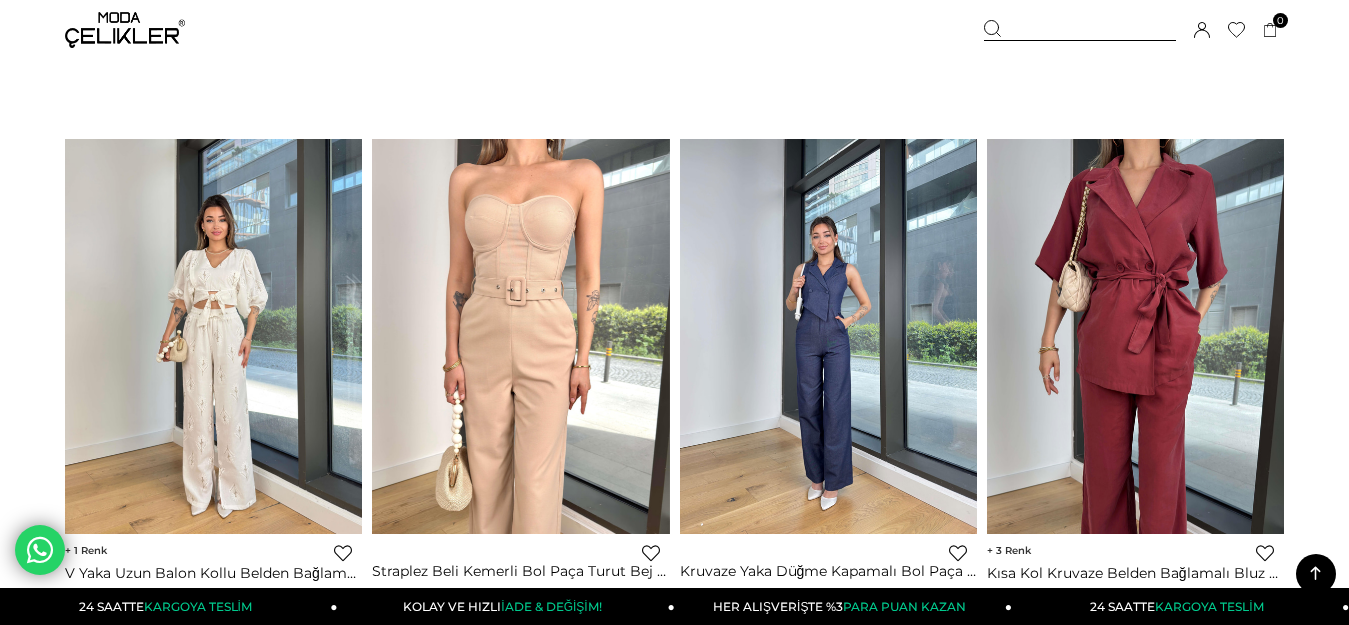 click at bounding box center [828, 337] 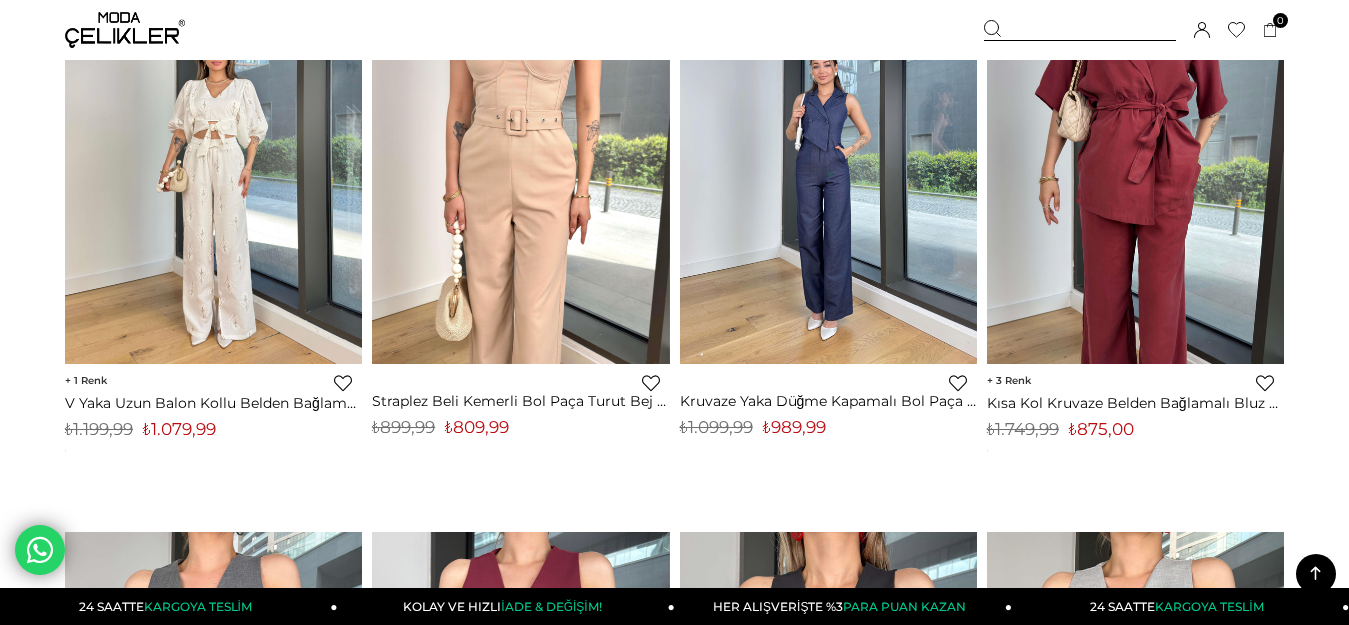 scroll, scrollTop: 7100, scrollLeft: 0, axis: vertical 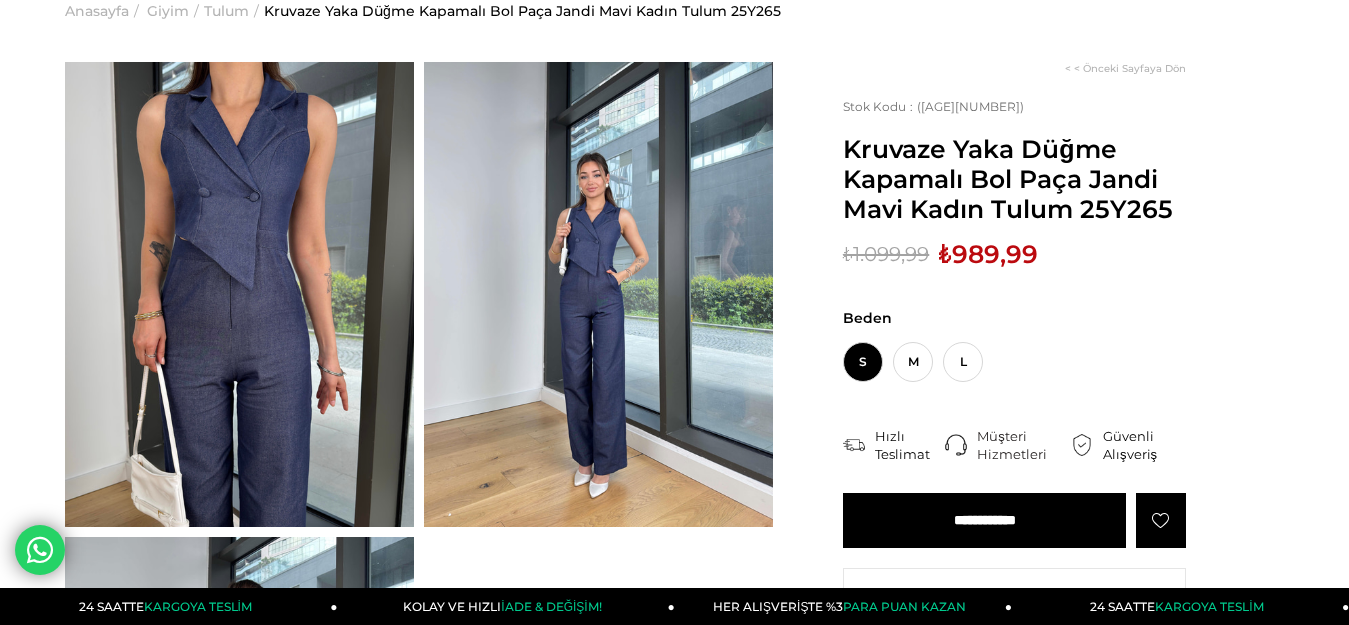 click at bounding box center (239, 294) 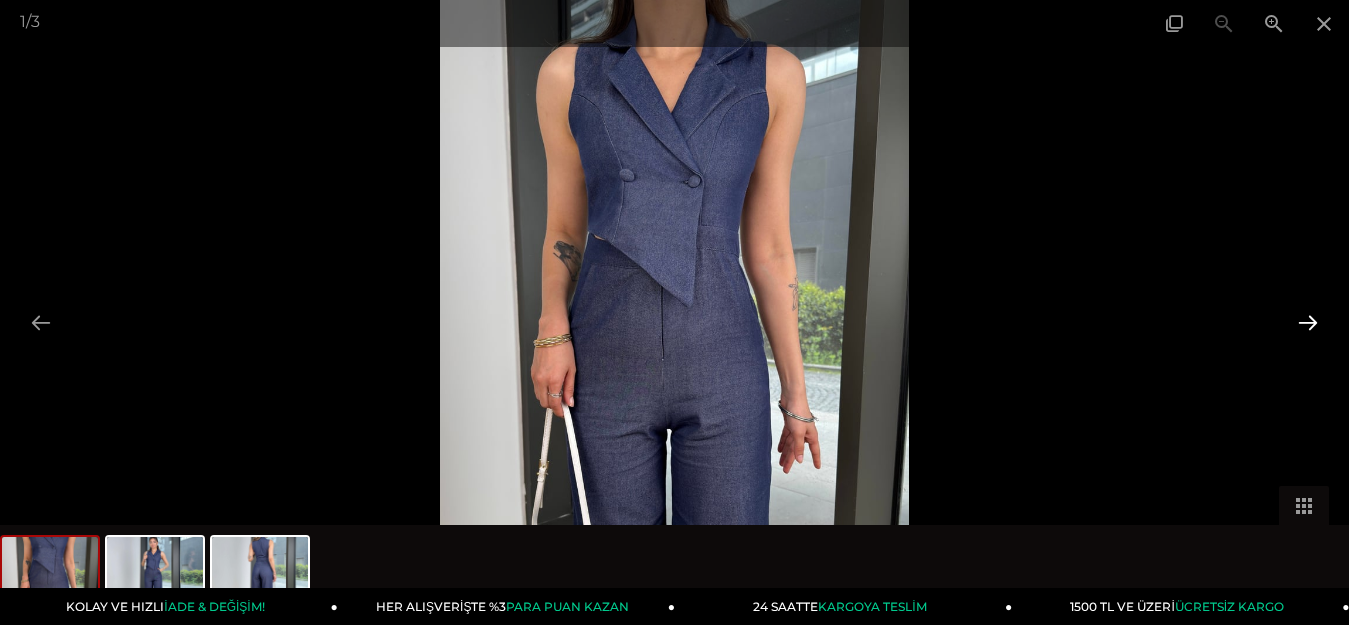 click at bounding box center (1308, 322) 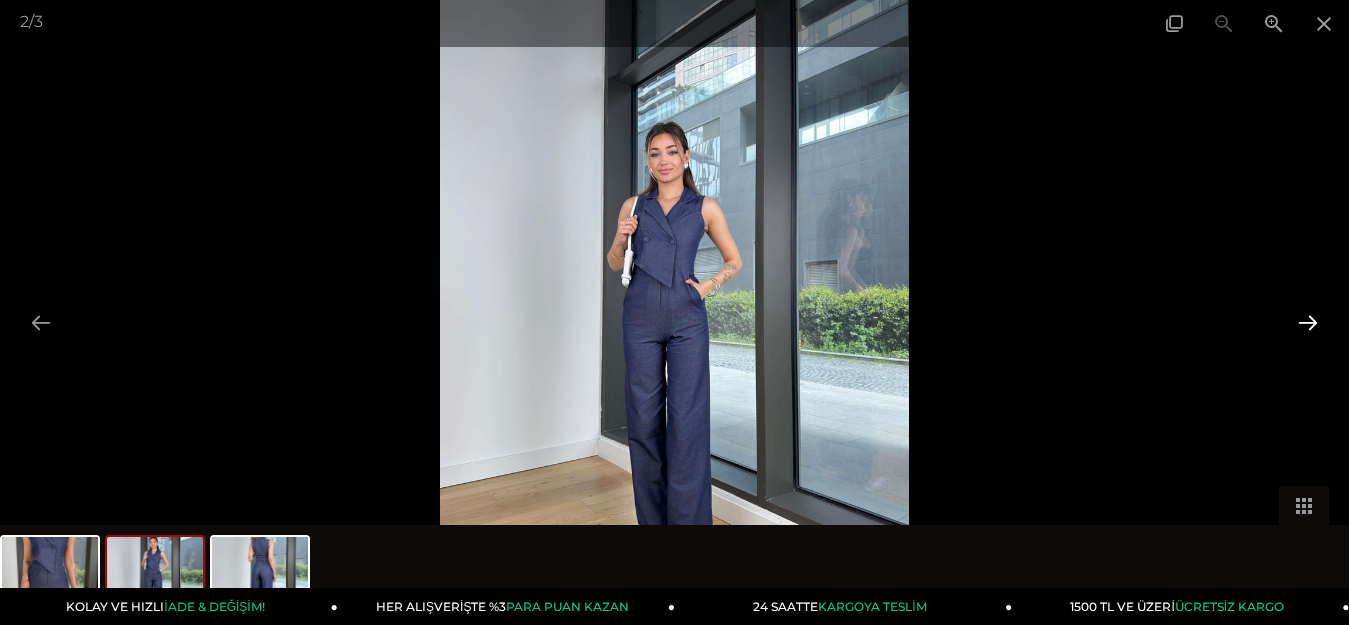 click at bounding box center [1308, 322] 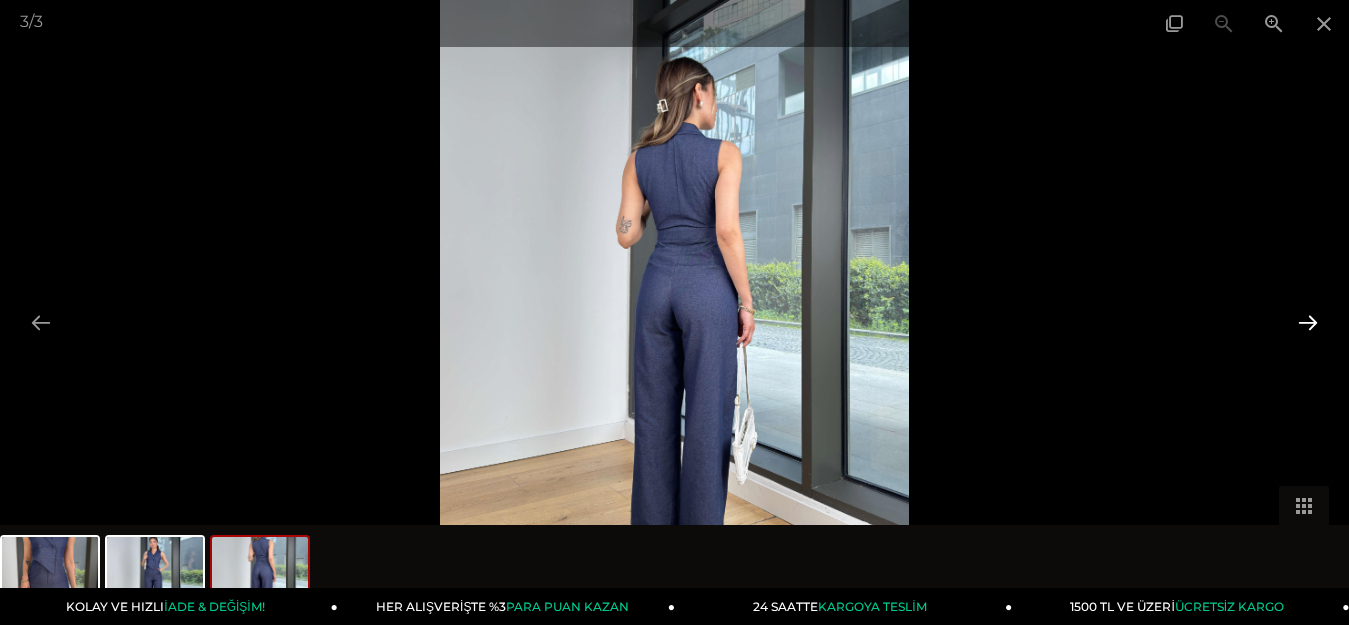 click at bounding box center (1308, 322) 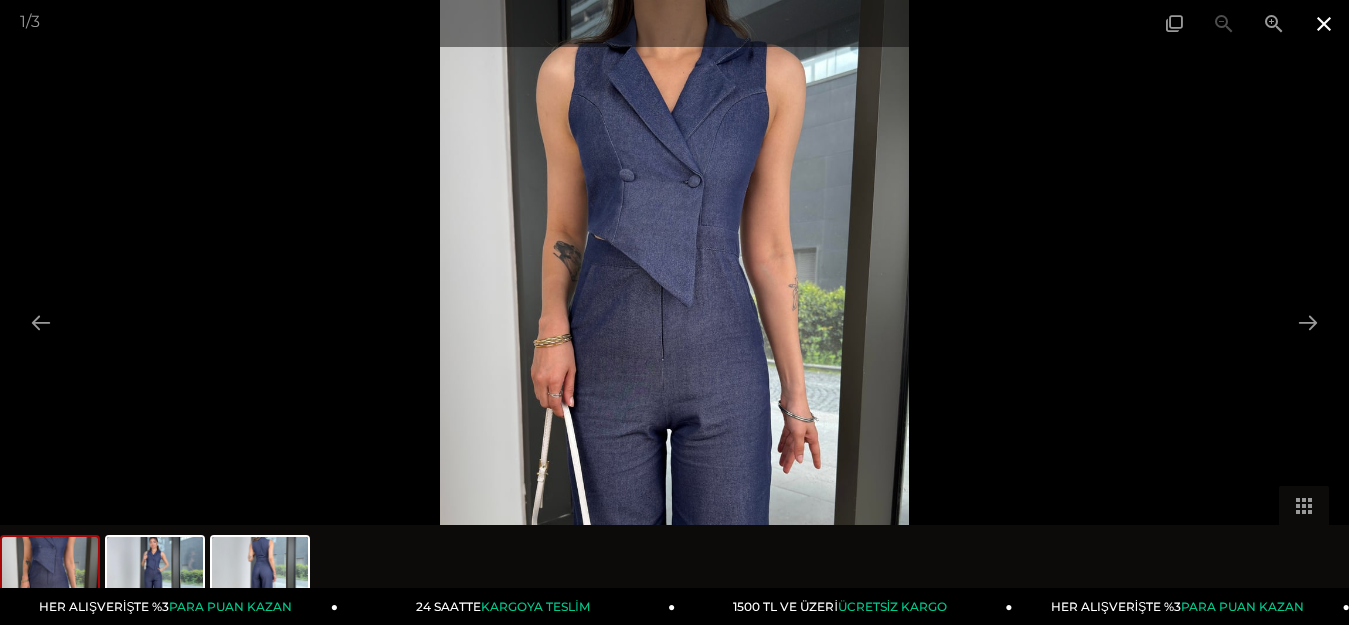 click at bounding box center (1324, 23) 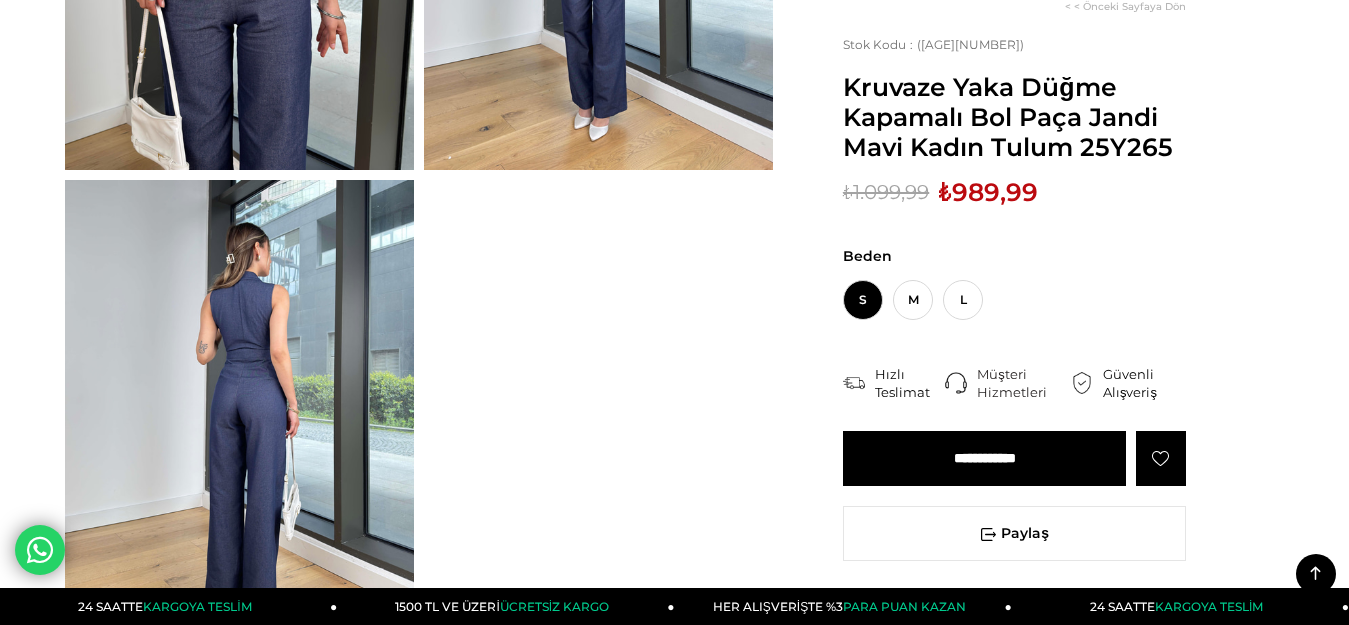 scroll, scrollTop: 300, scrollLeft: 0, axis: vertical 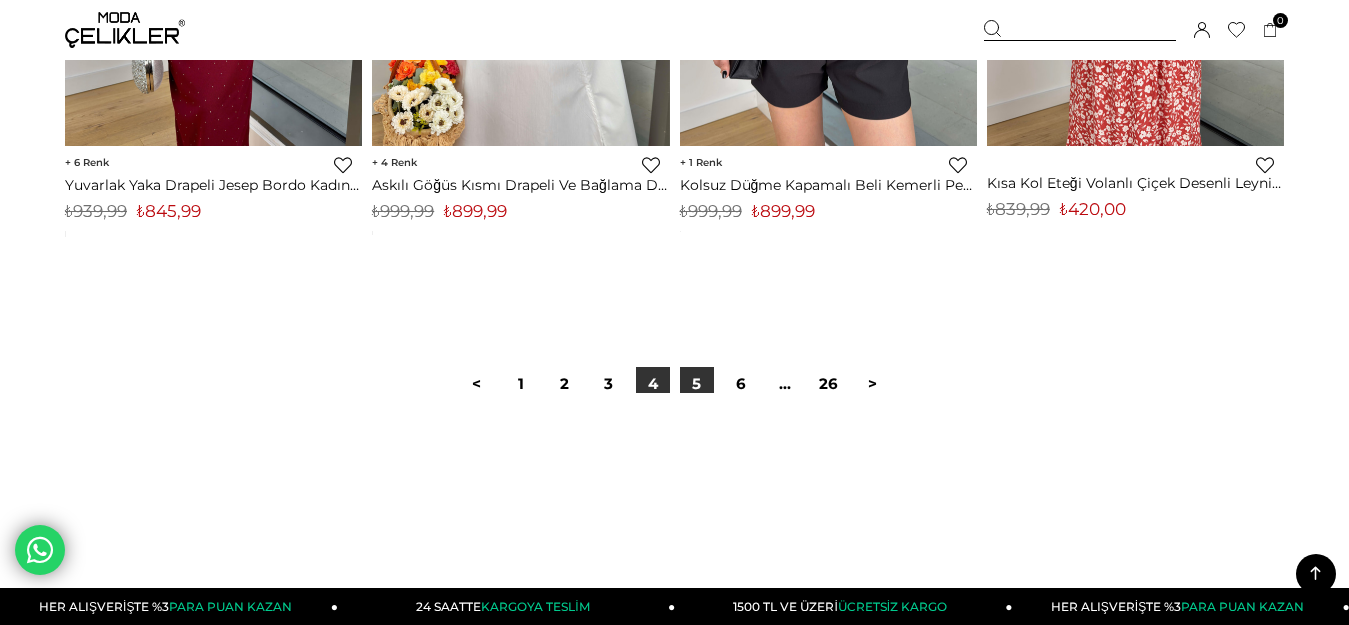 click on "5" at bounding box center (697, 384) 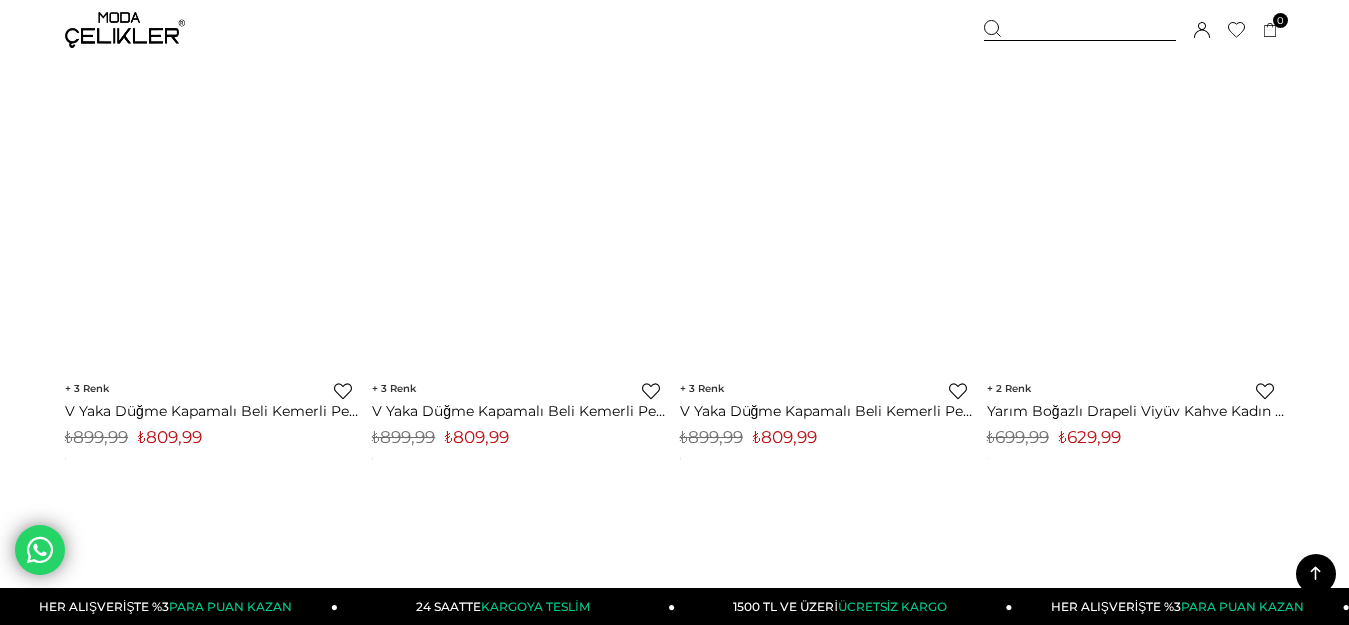 scroll, scrollTop: 8200, scrollLeft: 0, axis: vertical 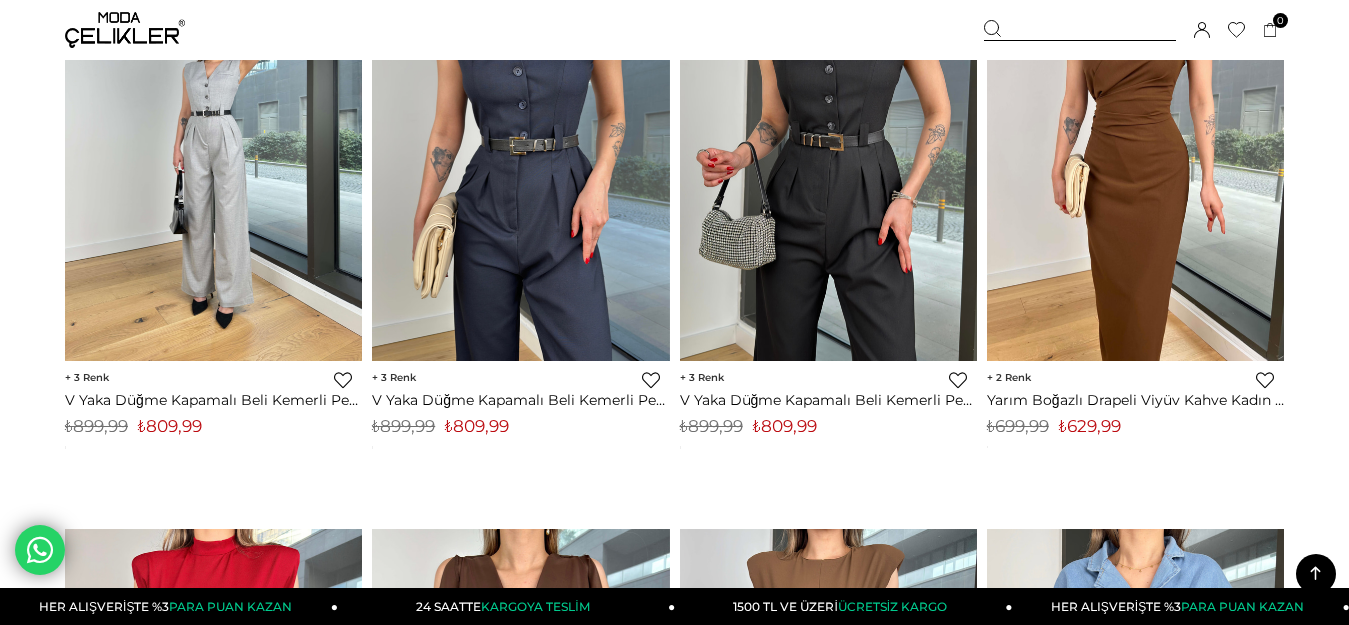 click at bounding box center (214, 163) 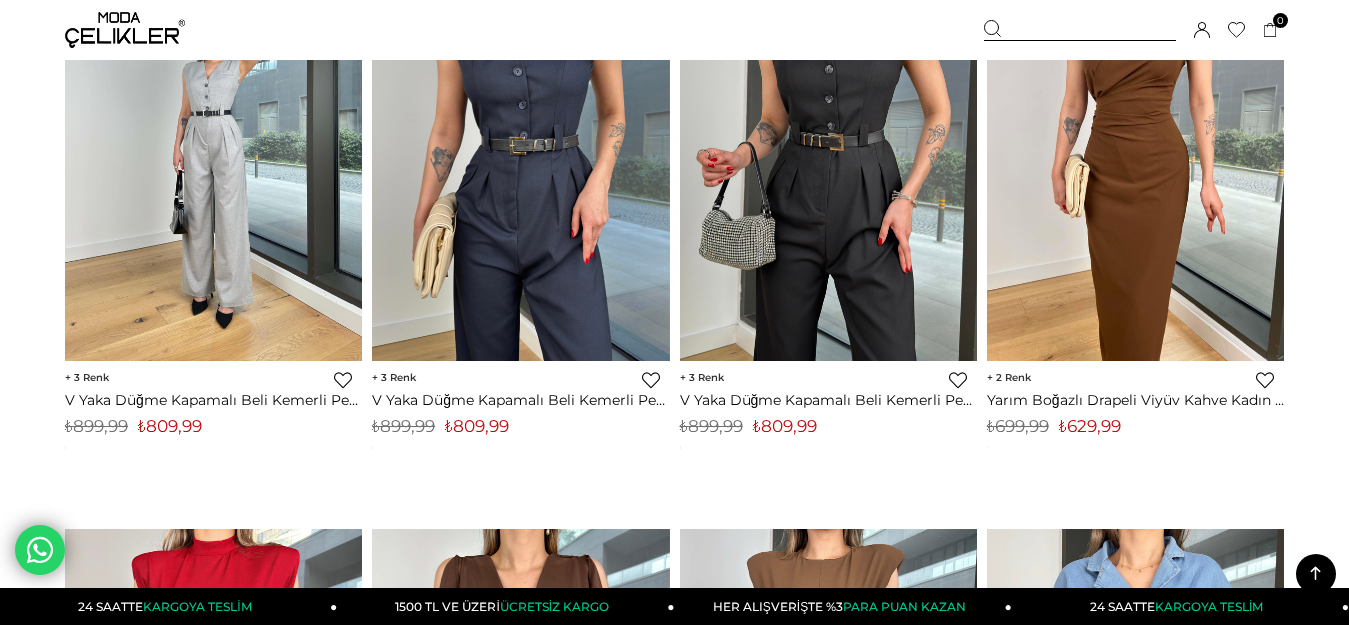click at bounding box center [213, 163] 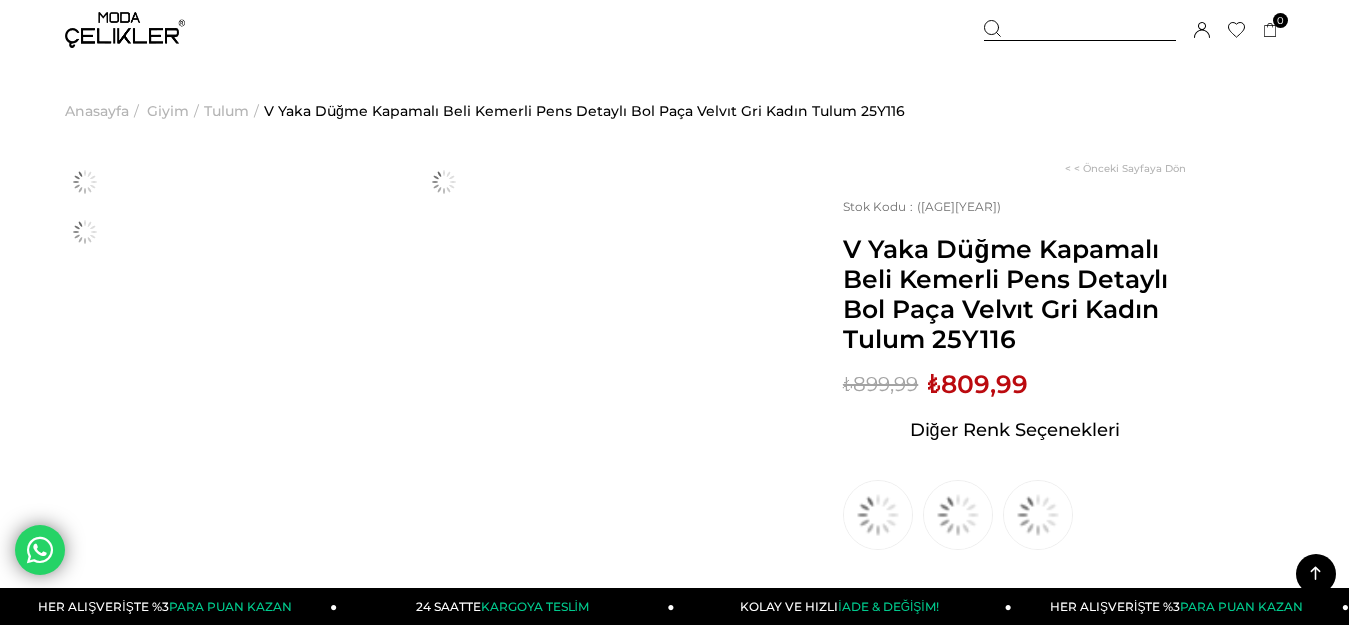 scroll, scrollTop: 1173, scrollLeft: 0, axis: vertical 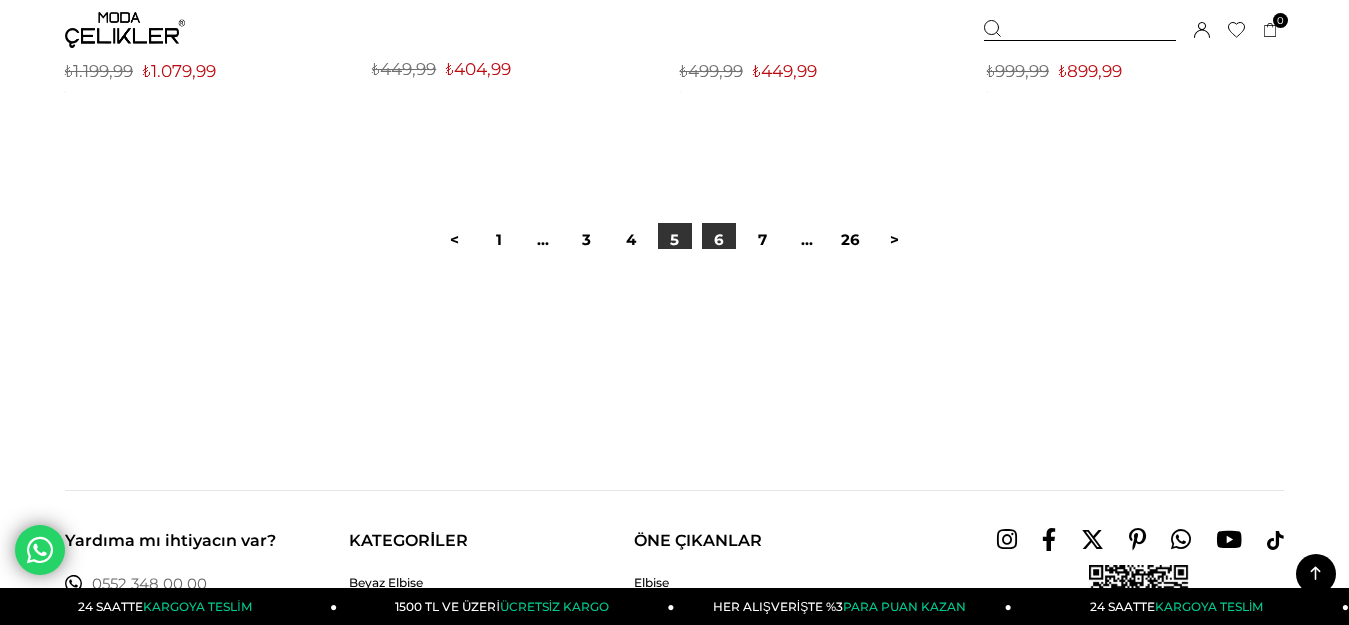 click on "6" at bounding box center (719, 240) 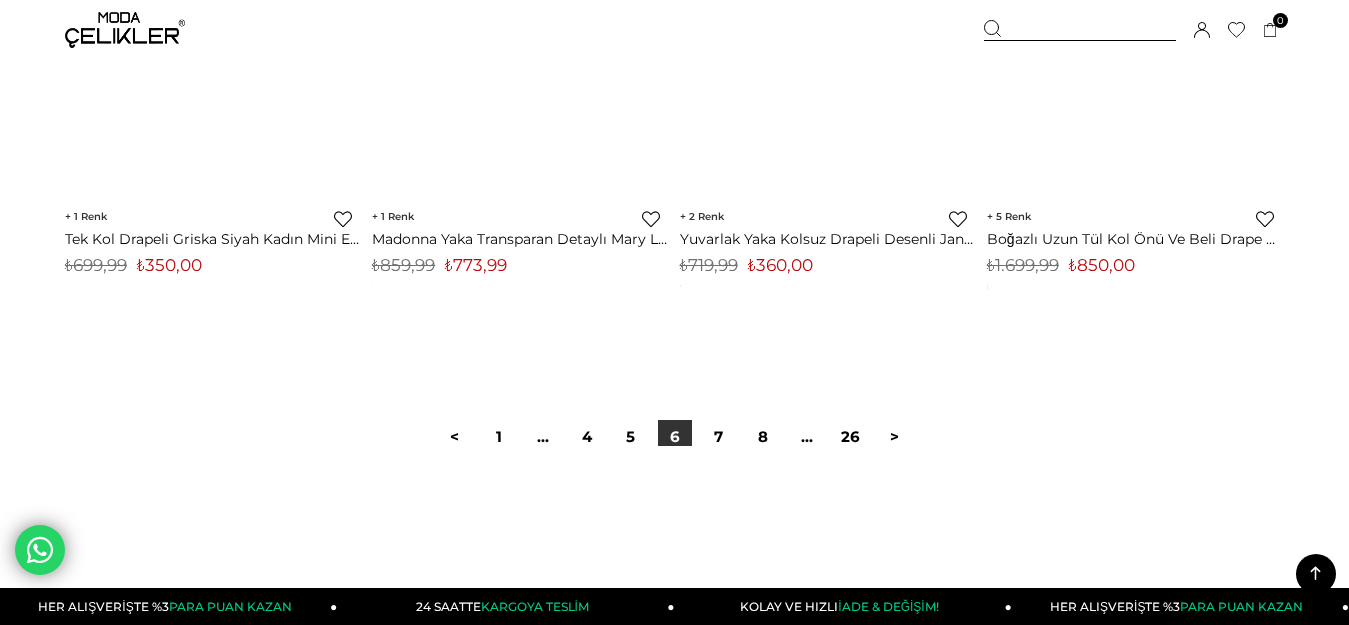 scroll, scrollTop: 11200, scrollLeft: 0, axis: vertical 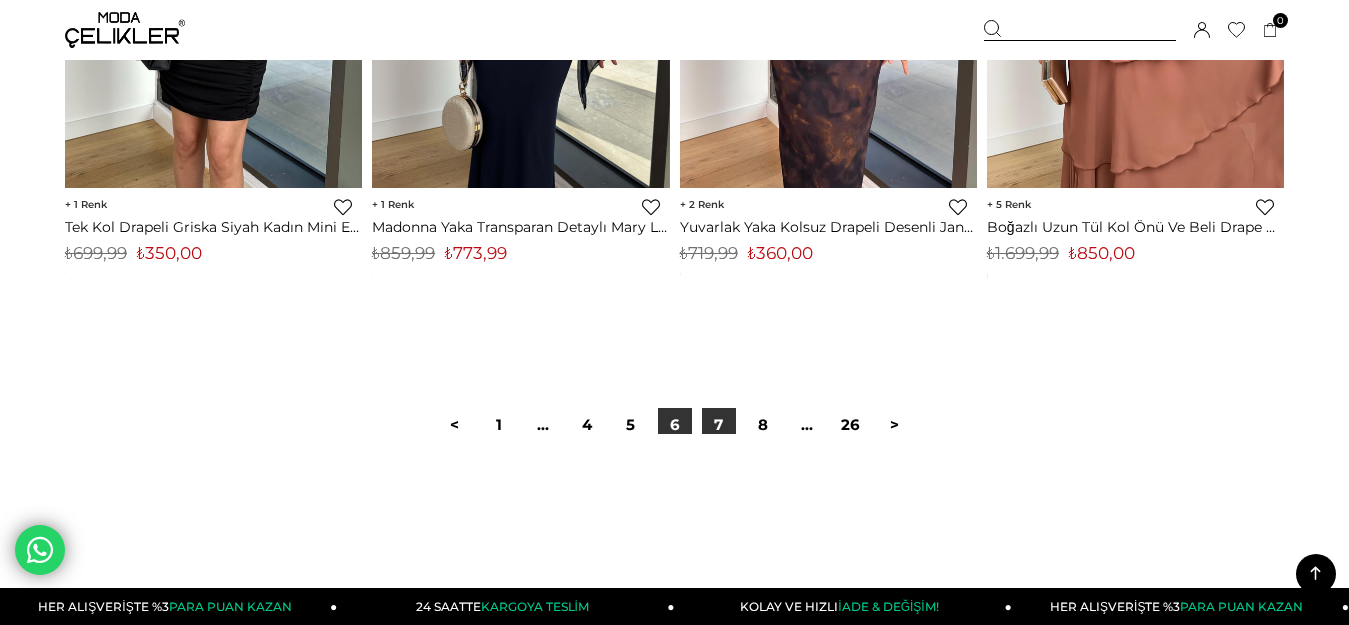click on "7" at bounding box center [719, 425] 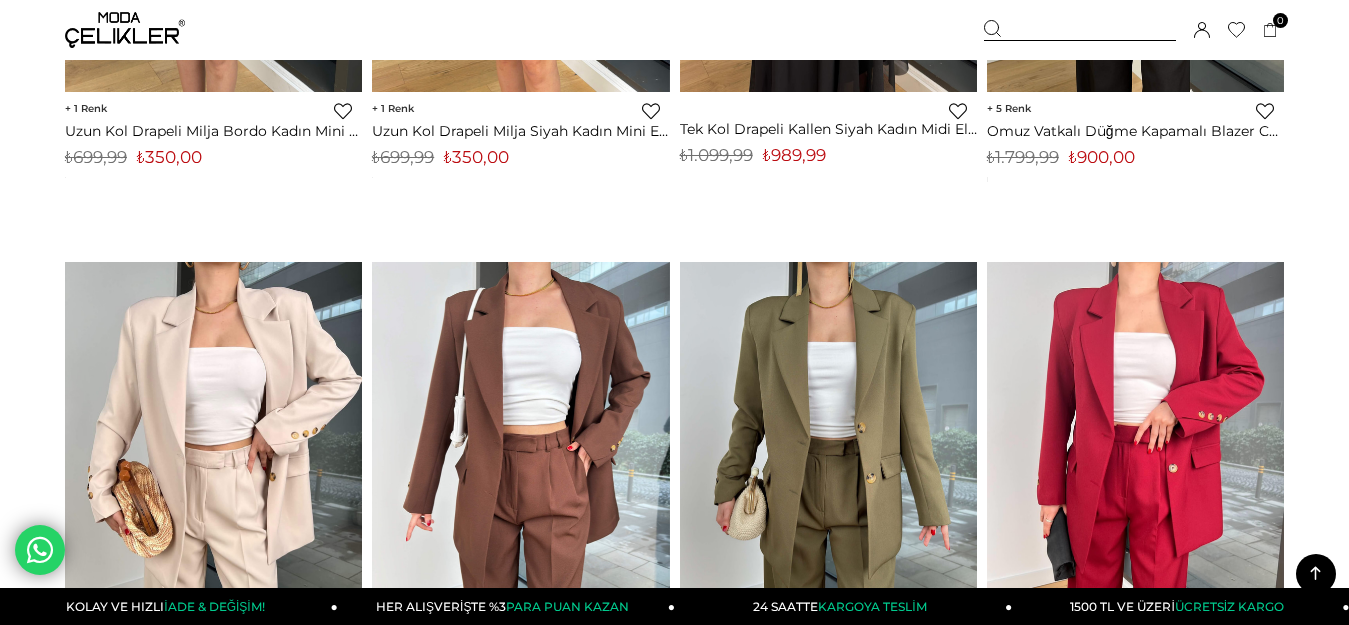scroll, scrollTop: 1900, scrollLeft: 0, axis: vertical 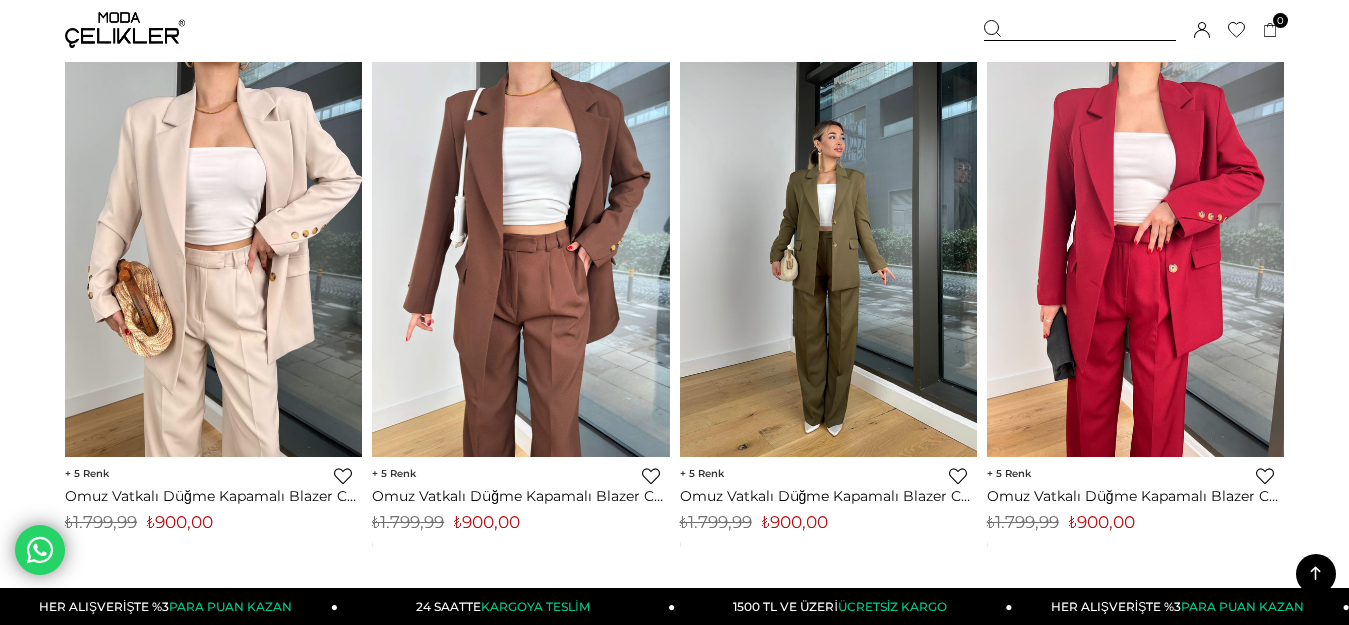 click at bounding box center [828, 260] 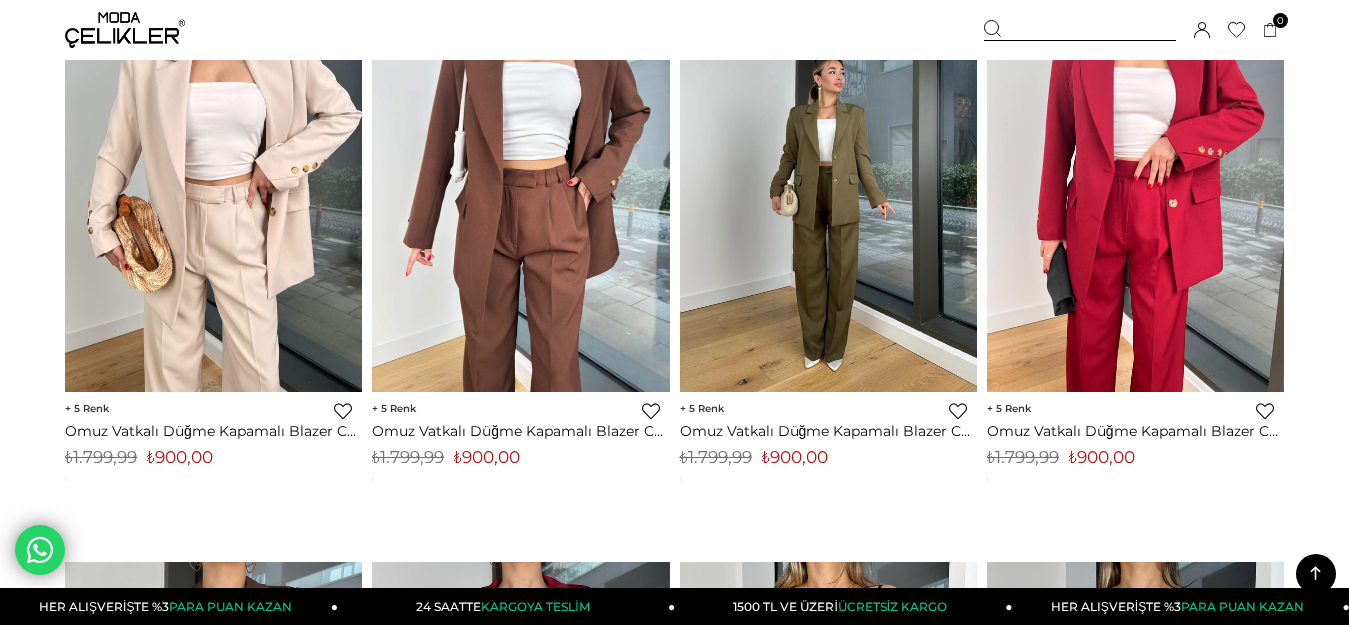 scroll, scrollTop: 2000, scrollLeft: 0, axis: vertical 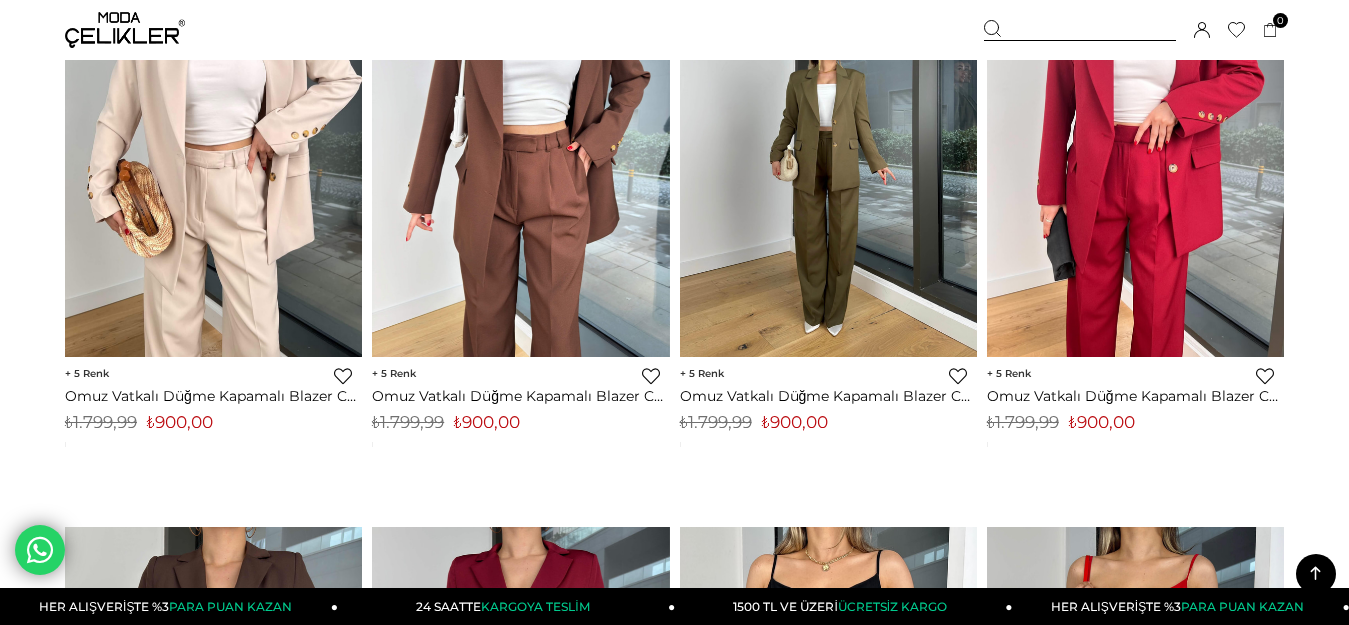 click at bounding box center (828, 160) 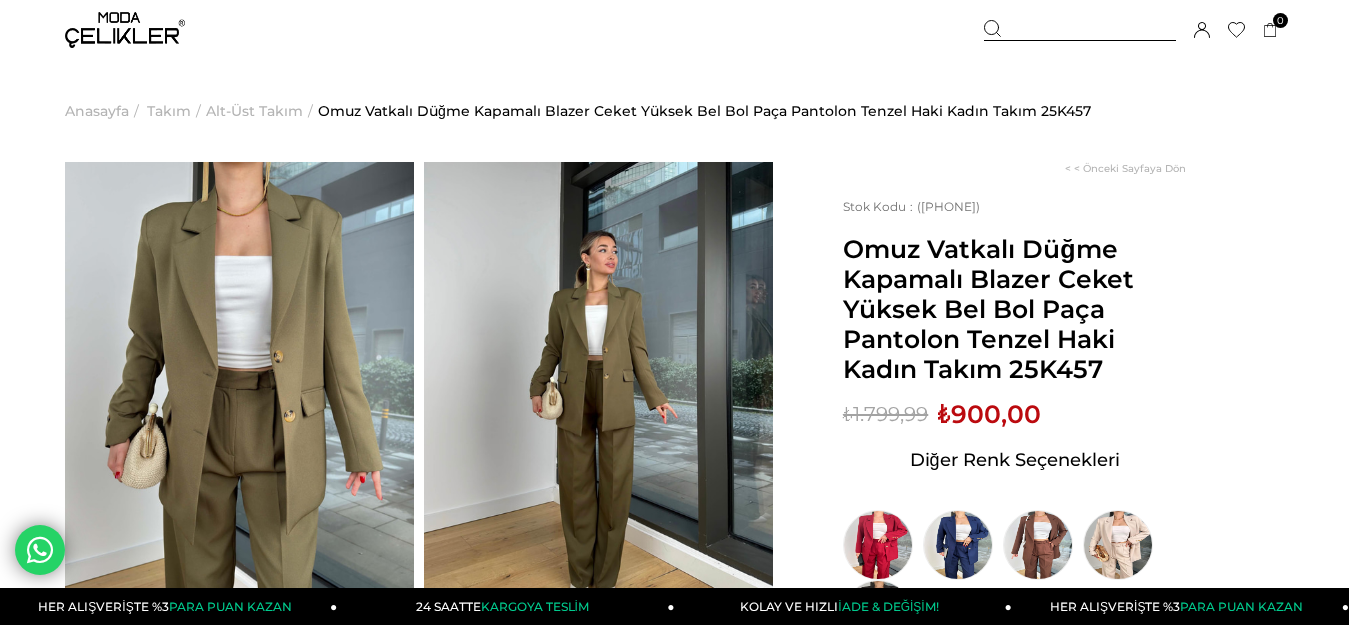 scroll, scrollTop: 0, scrollLeft: 0, axis: both 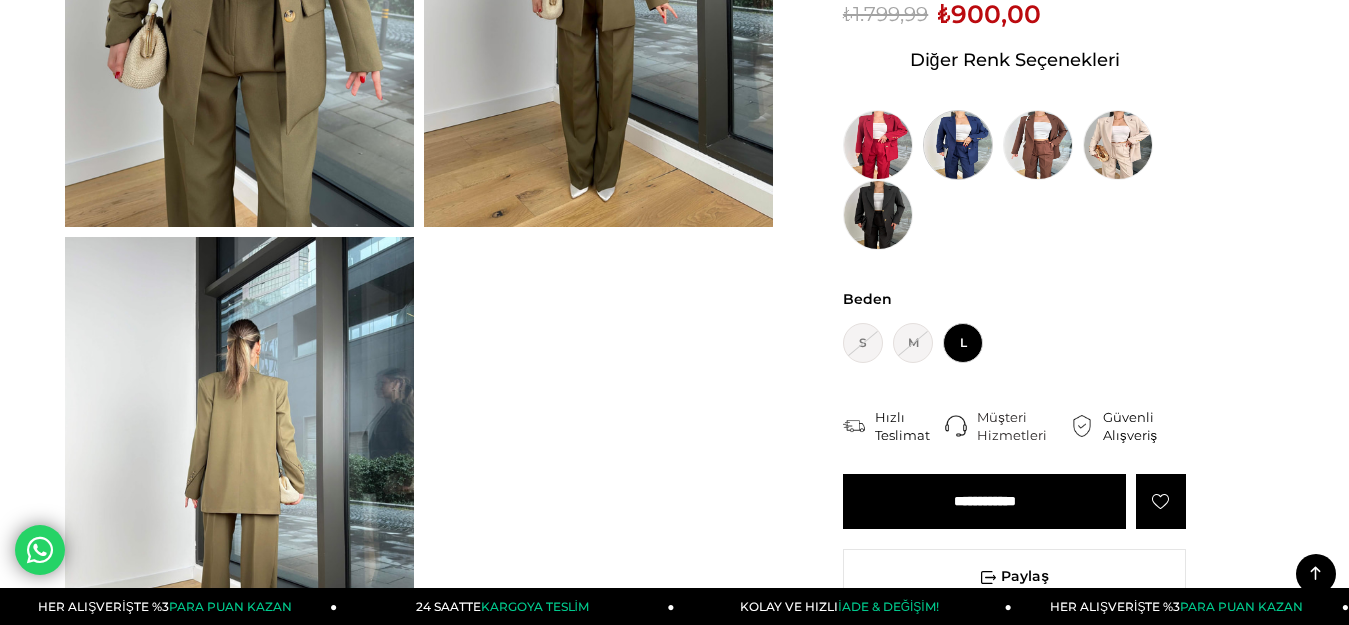 click at bounding box center (958, 145) 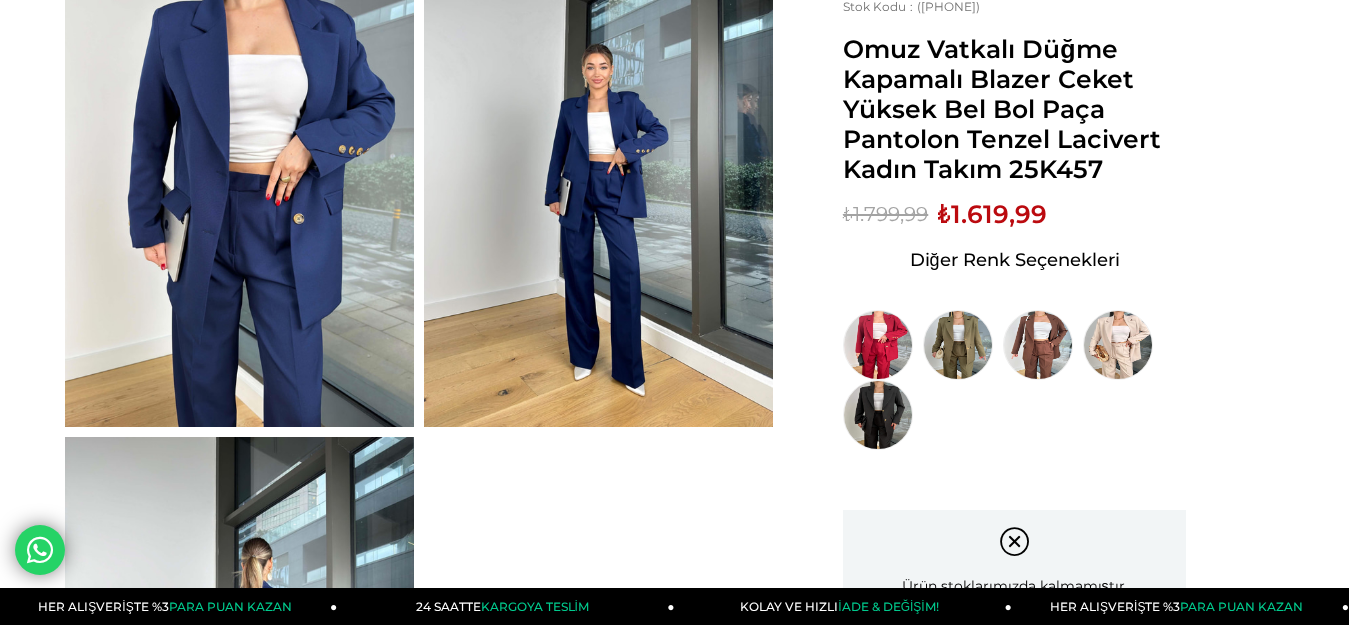 scroll, scrollTop: 200, scrollLeft: 0, axis: vertical 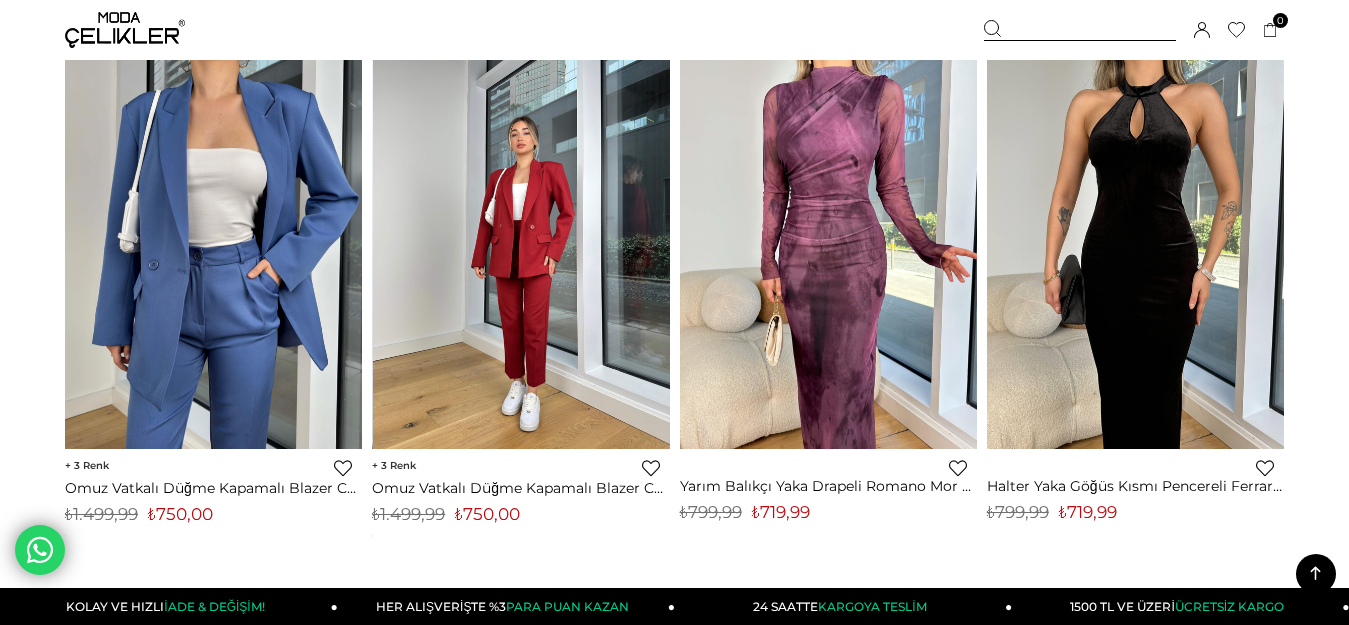 click at bounding box center [521, 251] 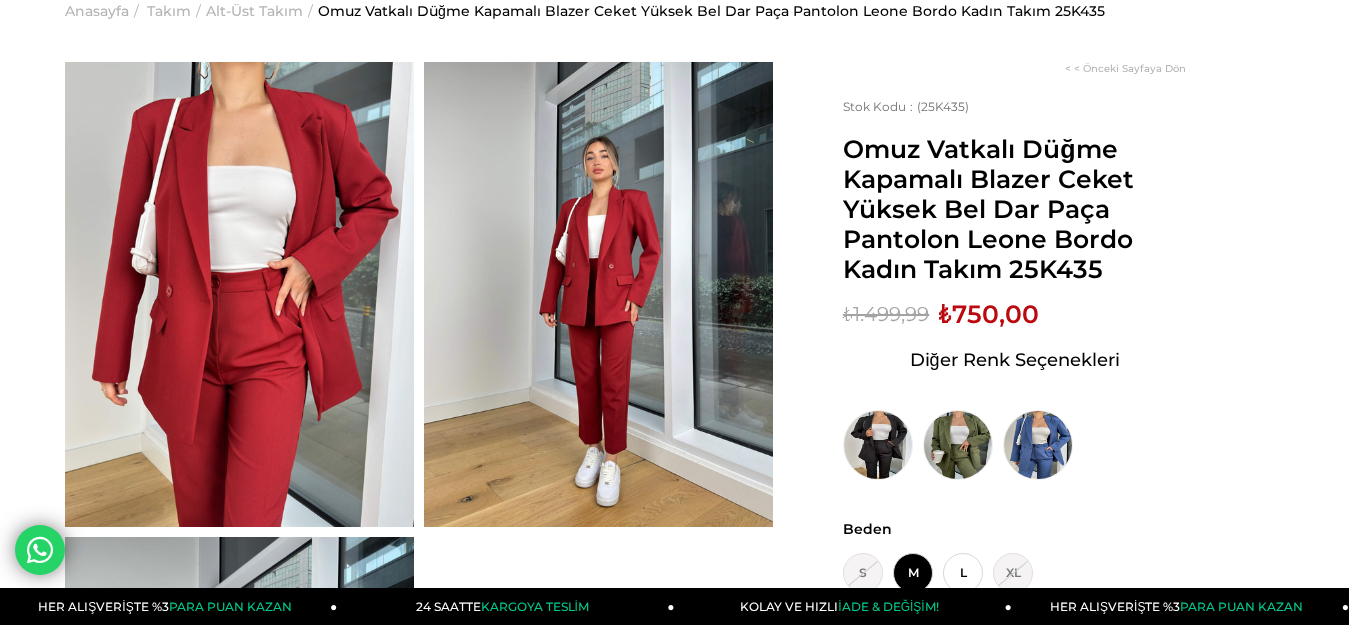 scroll, scrollTop: 200, scrollLeft: 0, axis: vertical 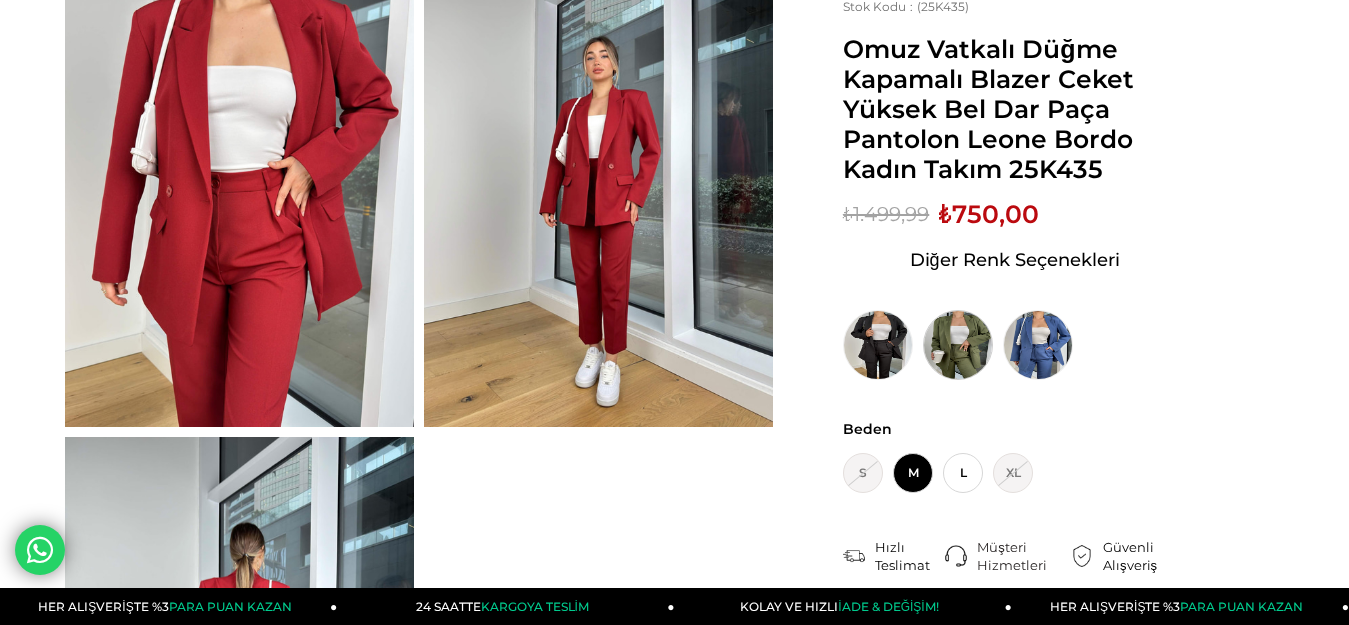 click at bounding box center [958, 345] 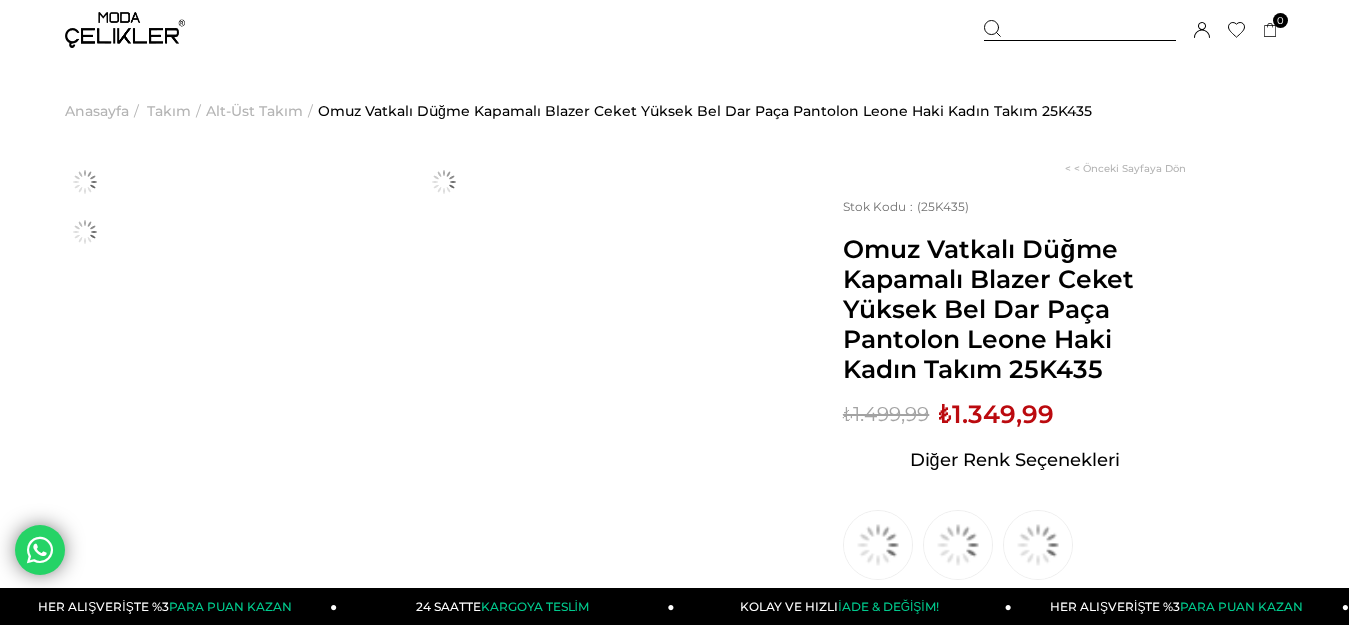 scroll, scrollTop: 0, scrollLeft: 0, axis: both 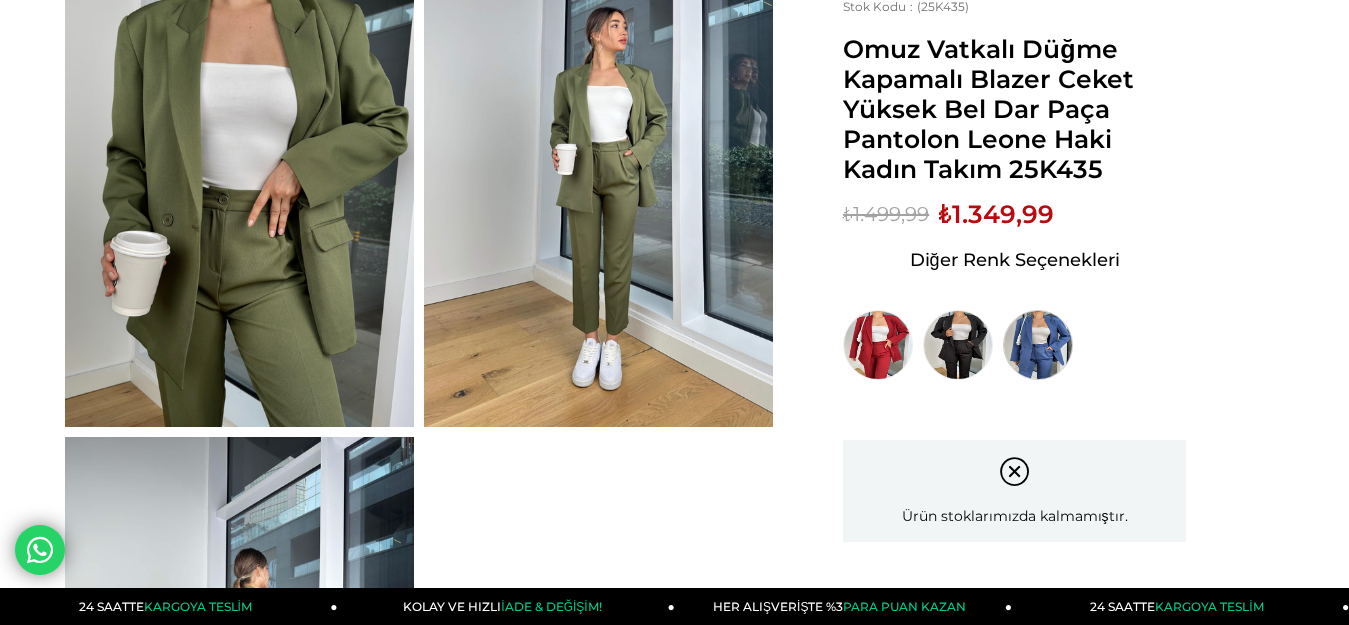 click at bounding box center [1038, 345] 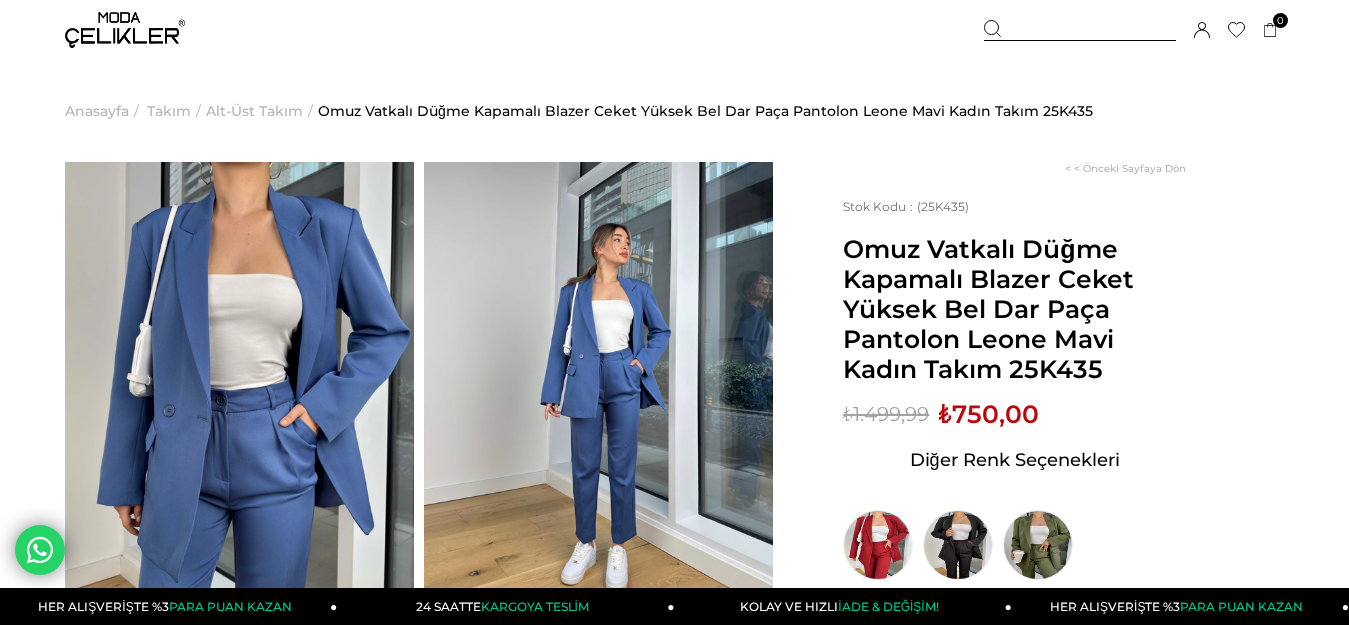 scroll, scrollTop: 300, scrollLeft: 0, axis: vertical 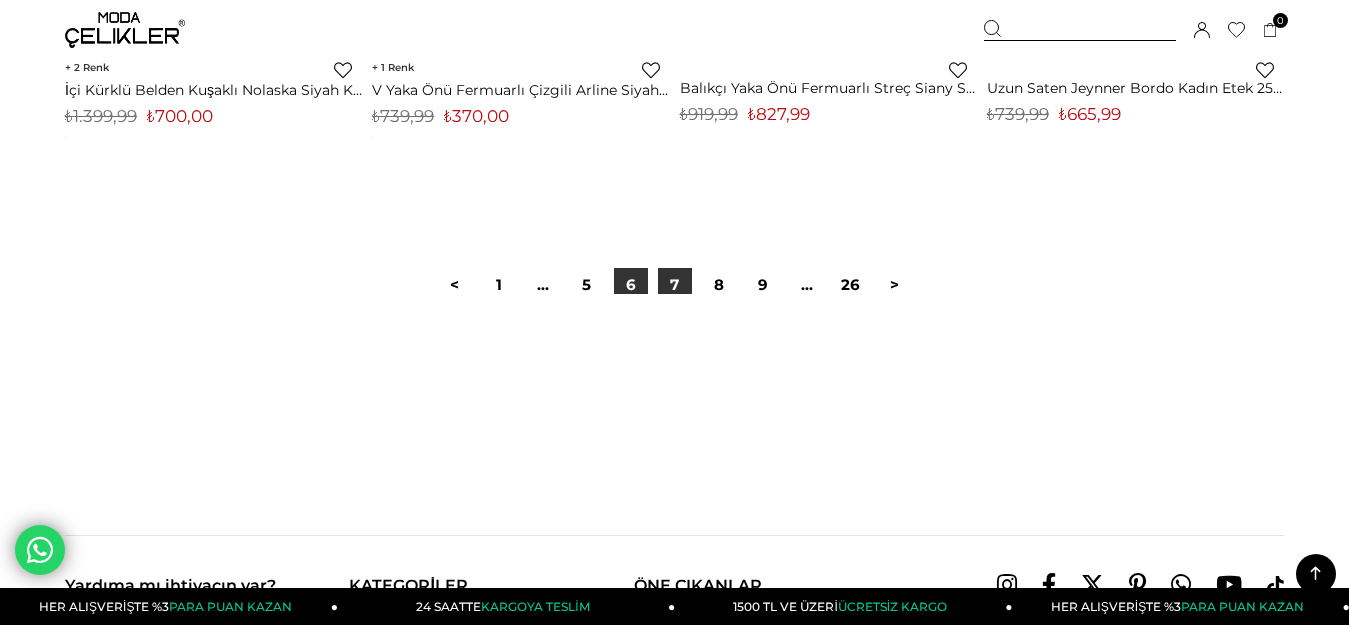 click on "6" at bounding box center [631, 285] 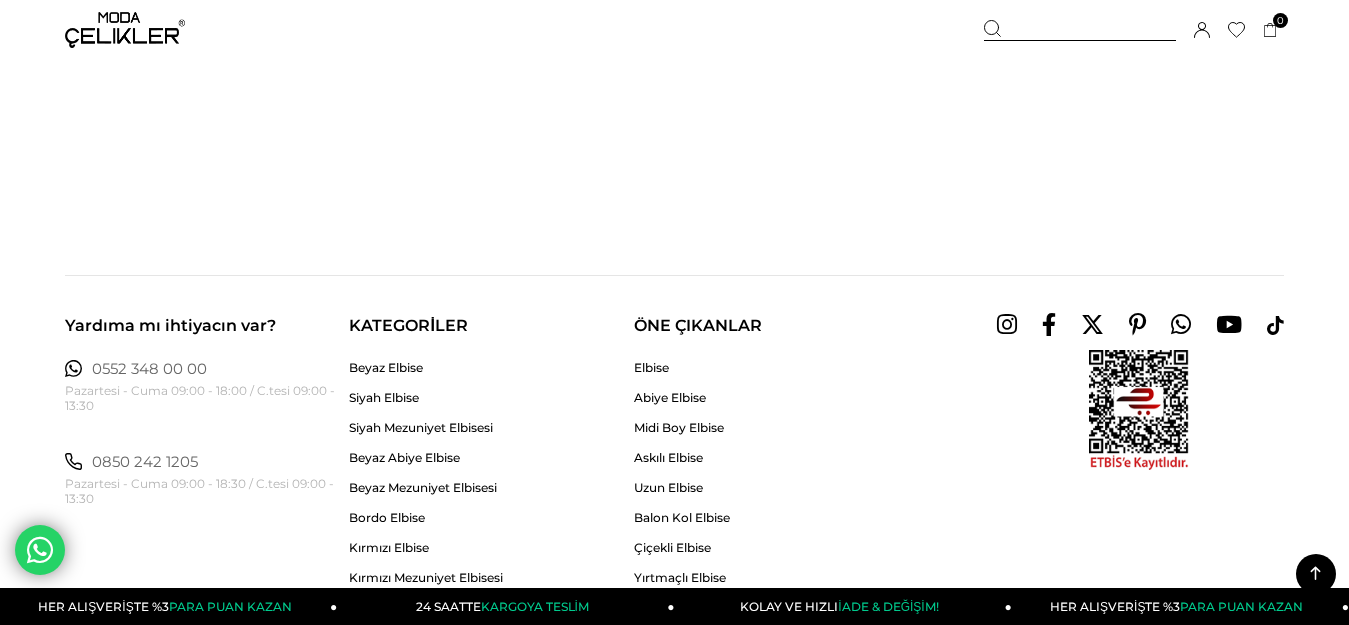 scroll, scrollTop: 11200, scrollLeft: 0, axis: vertical 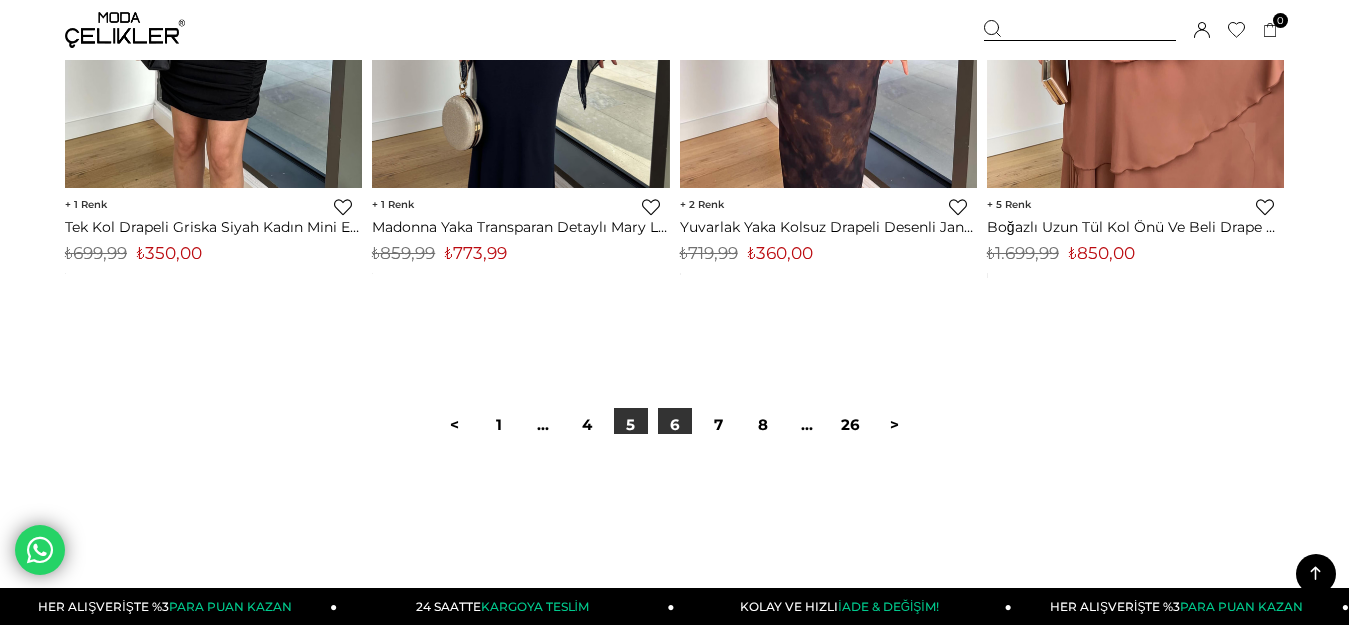 click on "5" at bounding box center [631, 425] 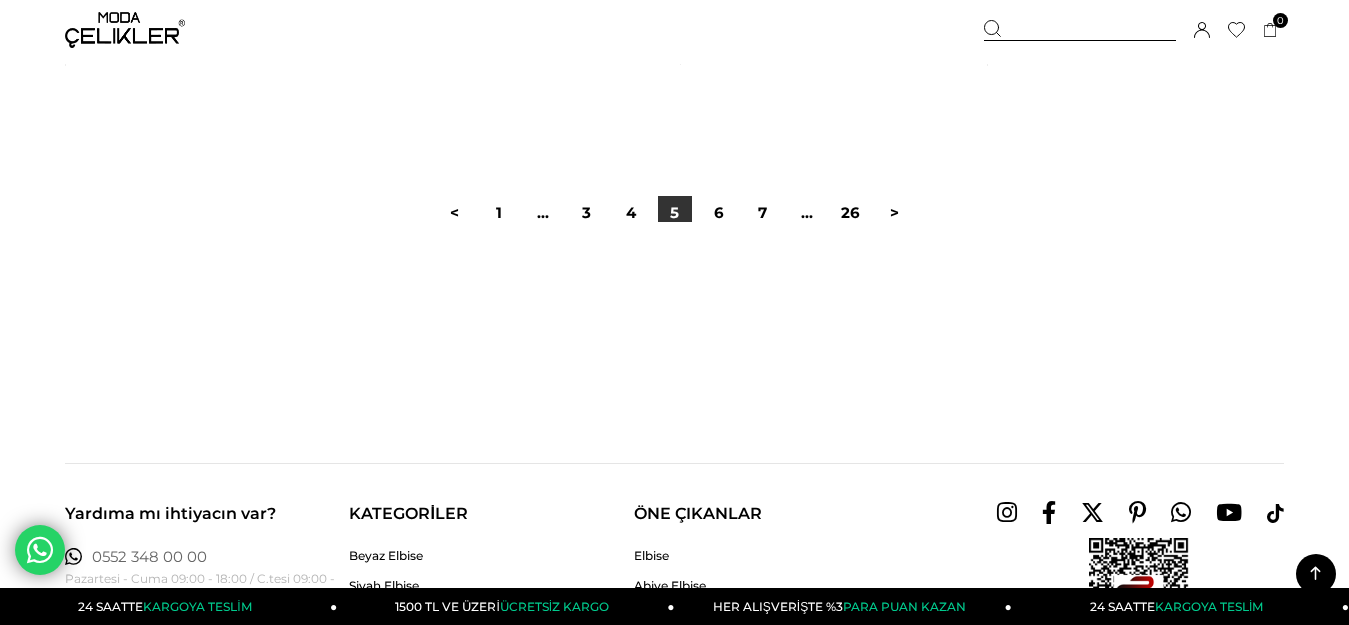 scroll, scrollTop: 11522, scrollLeft: 0, axis: vertical 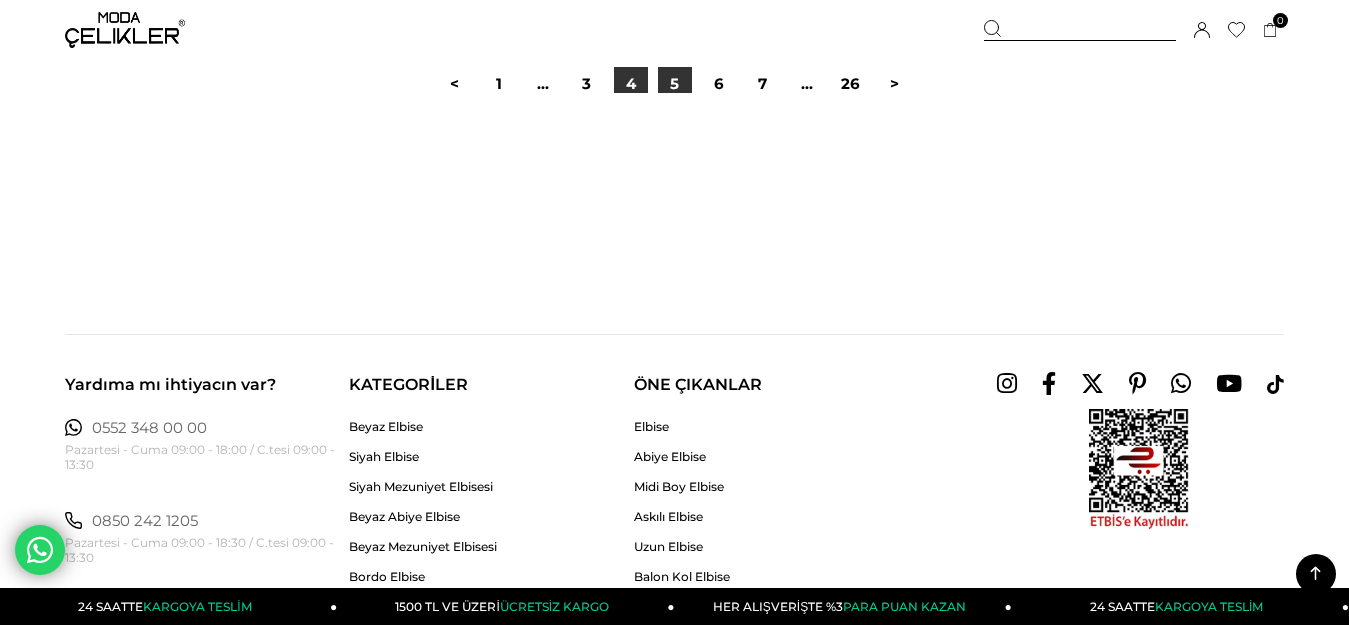 click on "4" at bounding box center (631, 84) 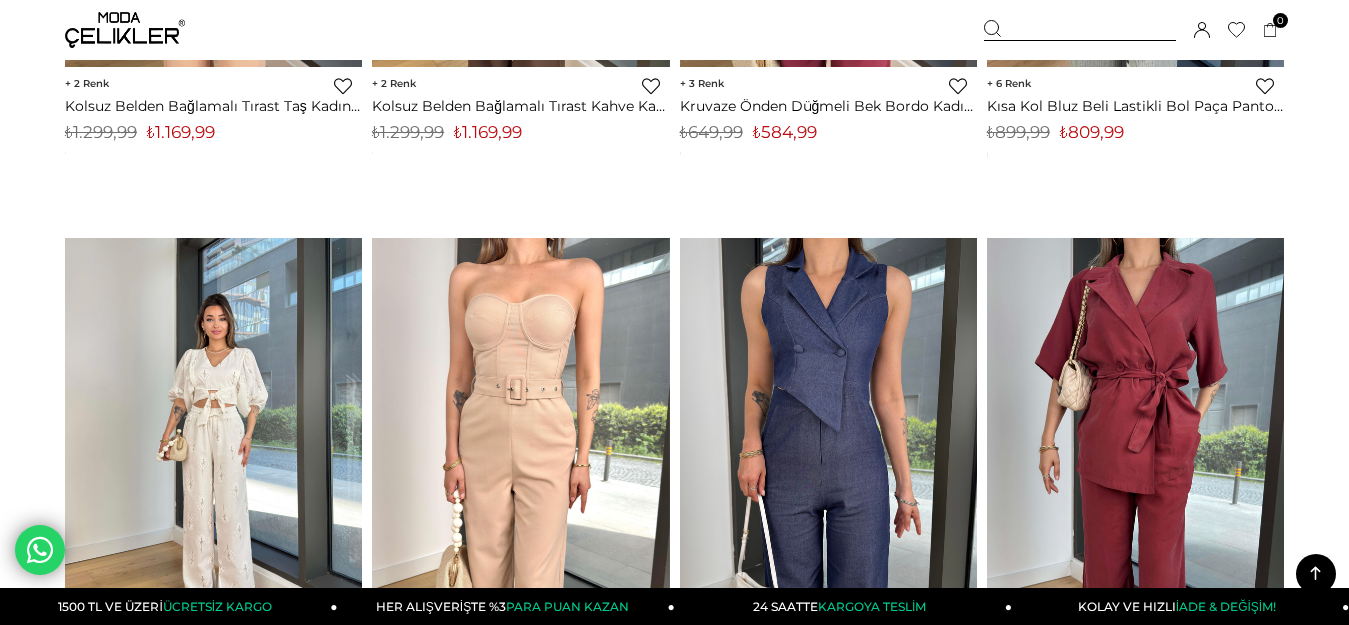 scroll, scrollTop: 7000, scrollLeft: 0, axis: vertical 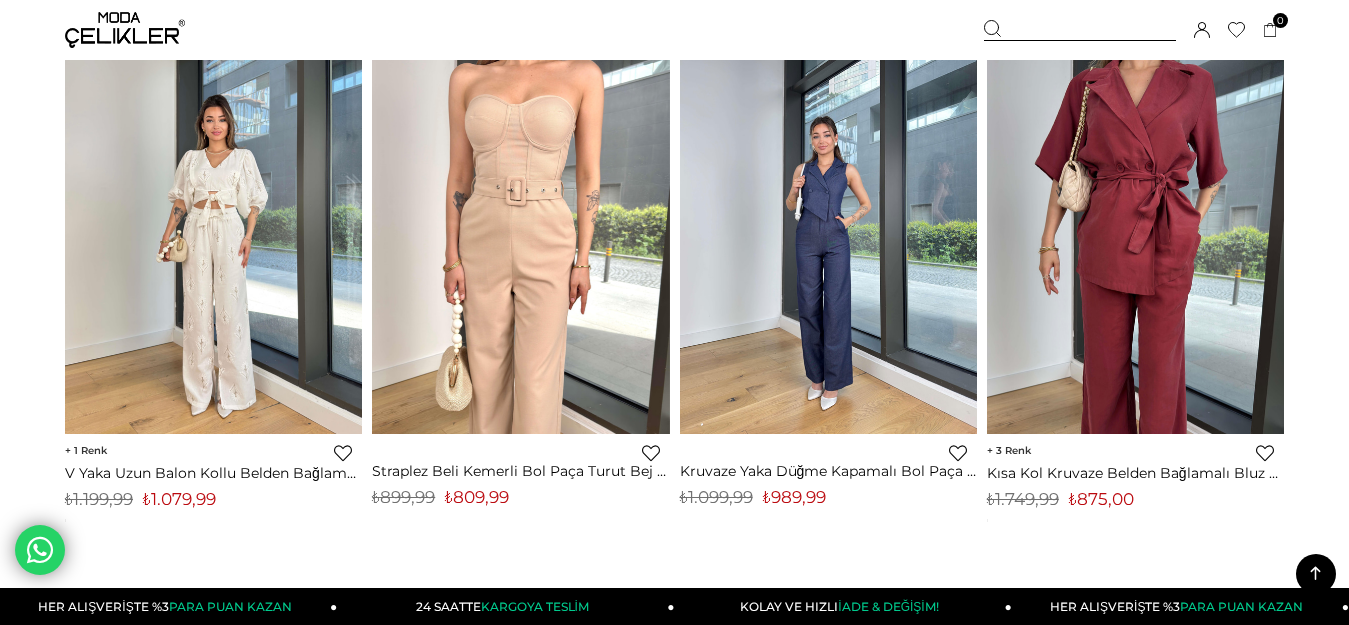 click at bounding box center (828, 237) 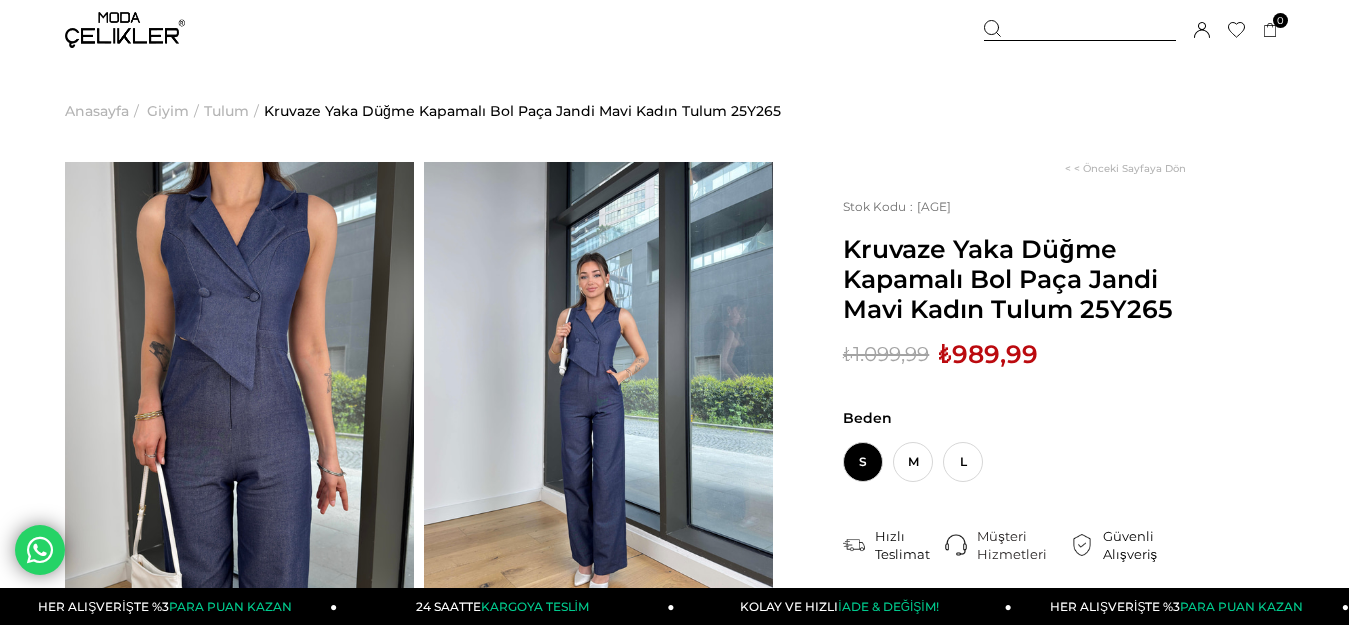 scroll, scrollTop: 0, scrollLeft: 0, axis: both 